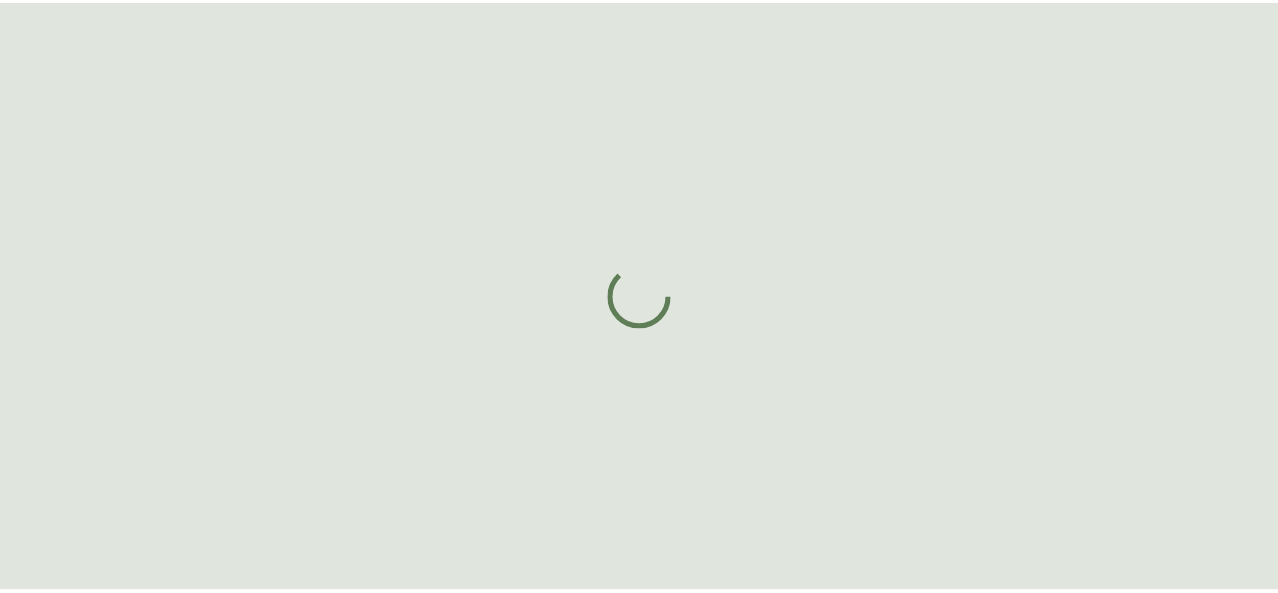 scroll, scrollTop: 0, scrollLeft: 0, axis: both 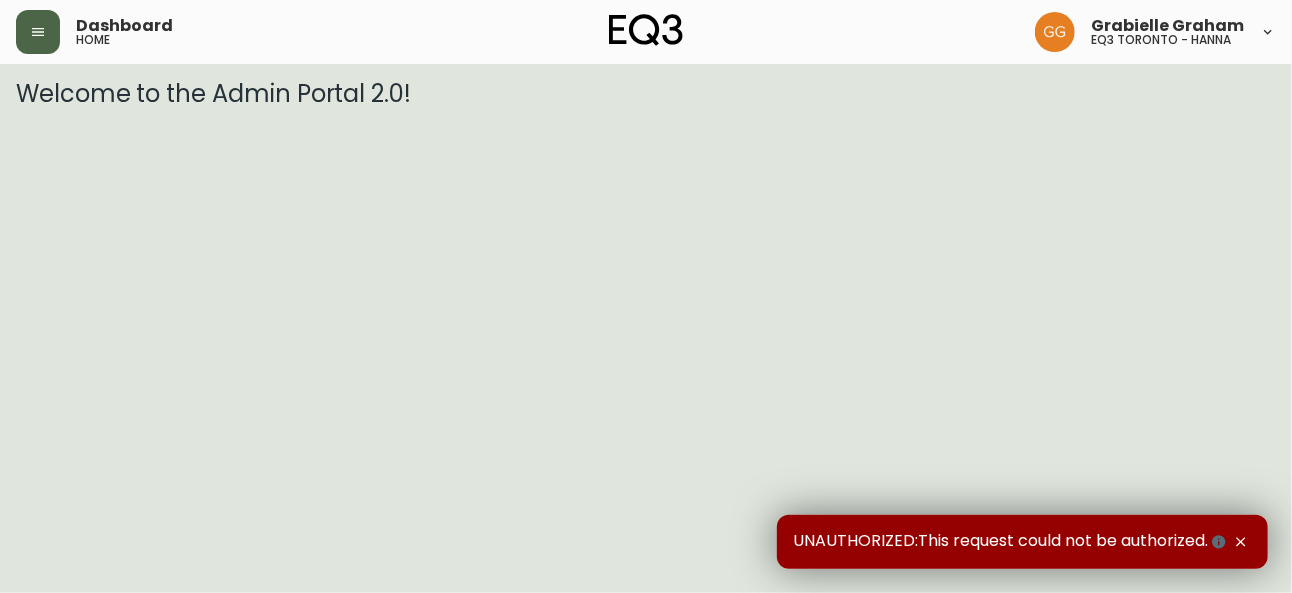 click at bounding box center (38, 32) 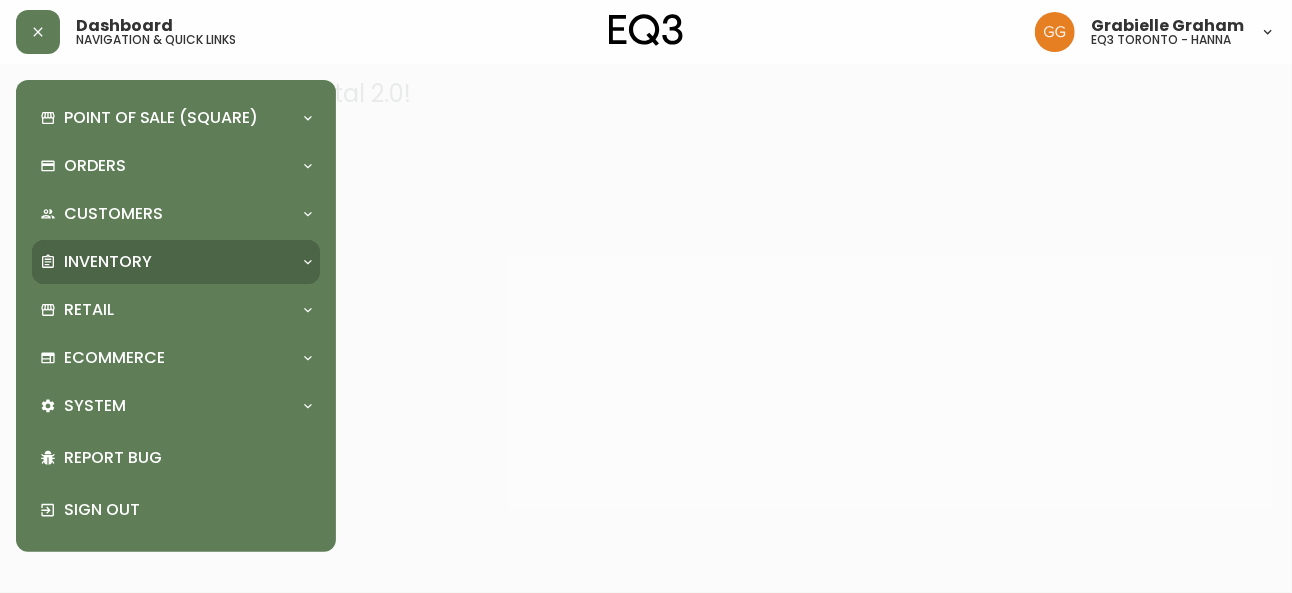 click on "Inventory" at bounding box center [108, 262] 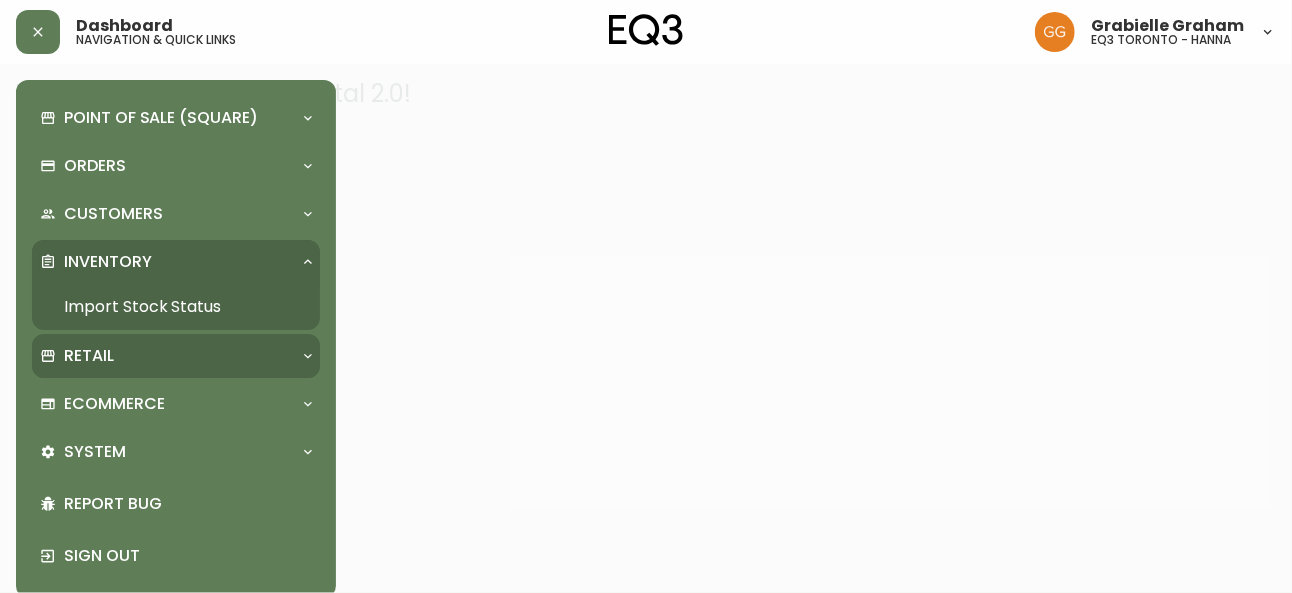 click on "Retail" at bounding box center (89, 356) 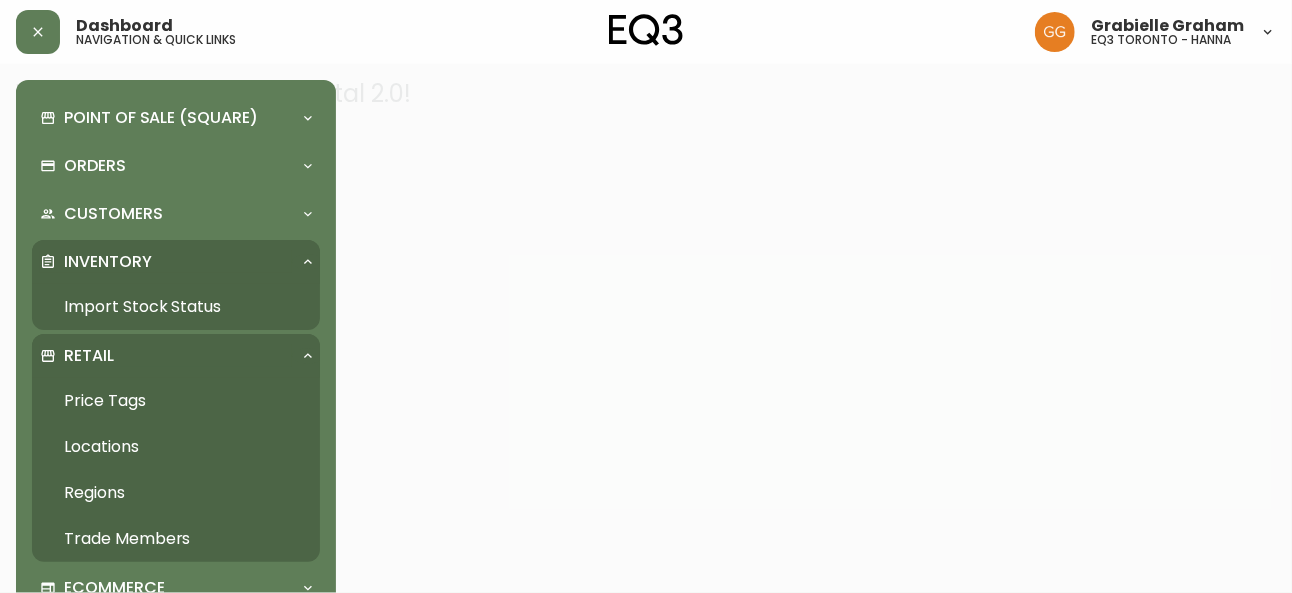 click on "Inventory" at bounding box center (108, 262) 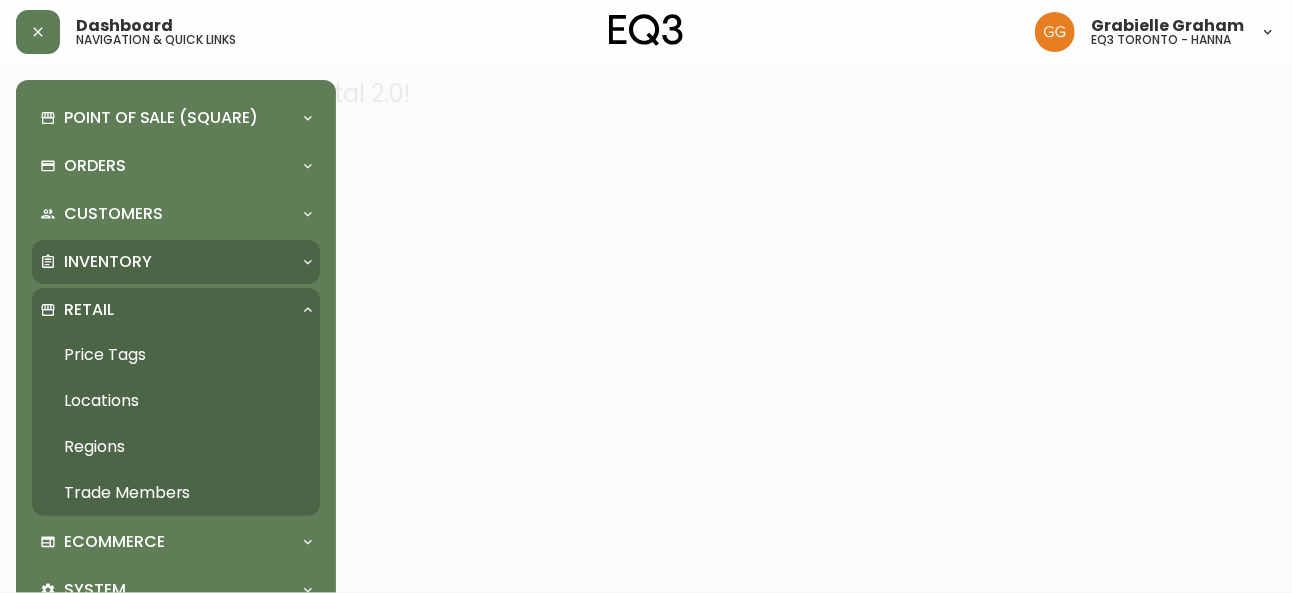 click on "Inventory" at bounding box center (108, 262) 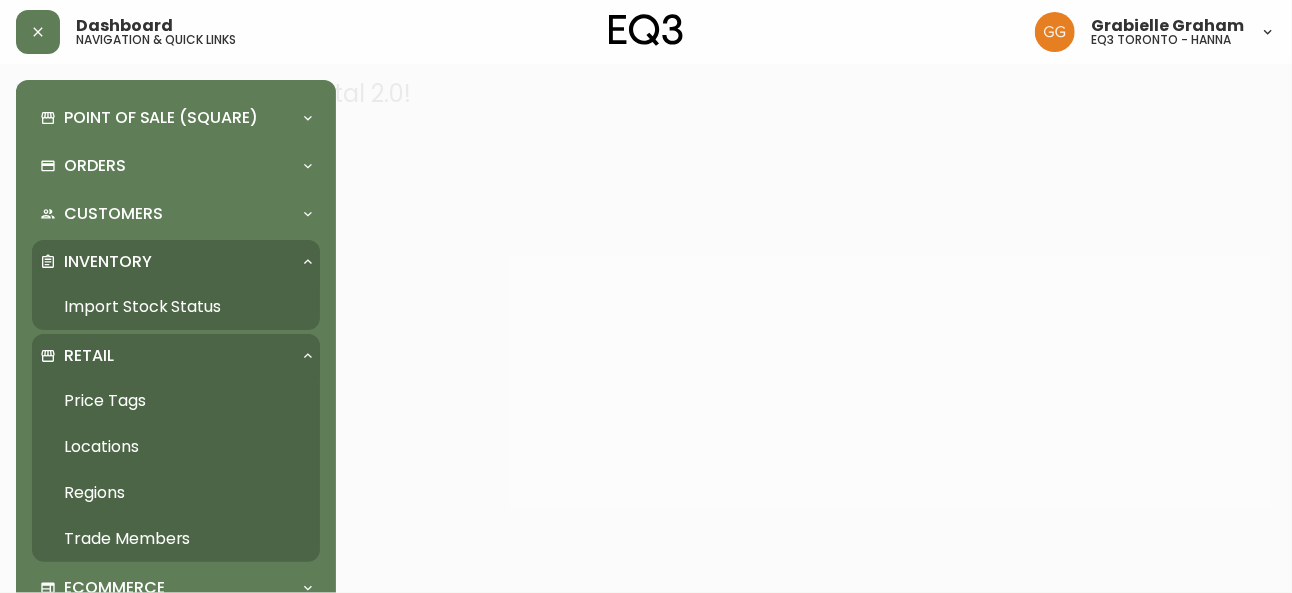 click on "Import Stock Status" at bounding box center [176, 307] 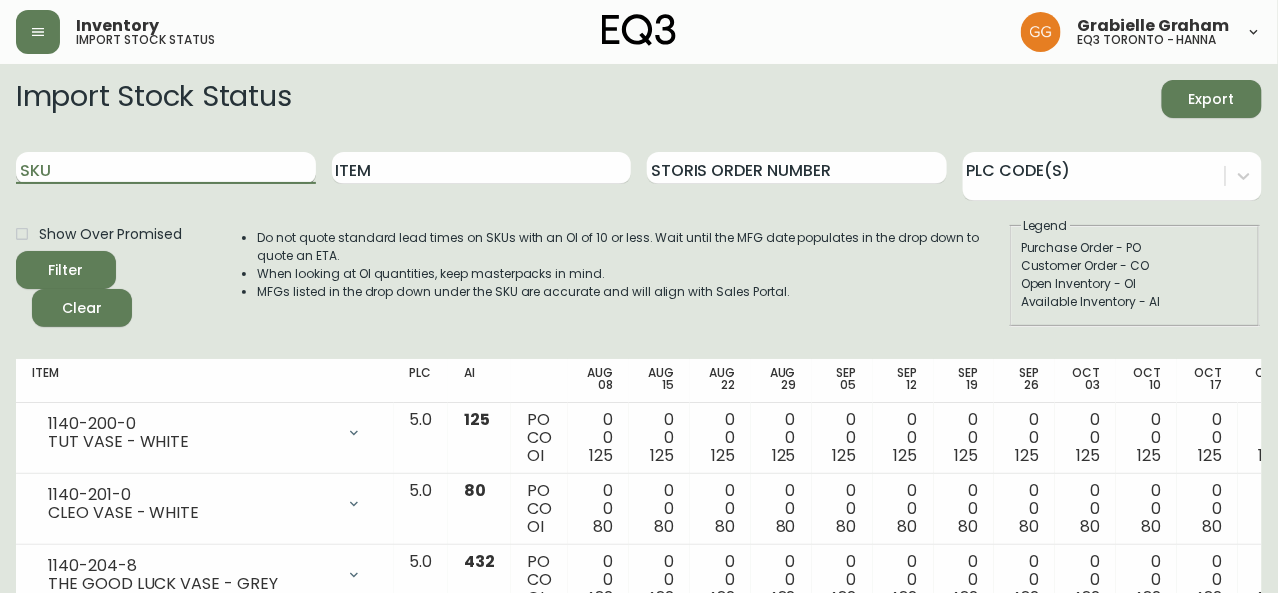 click on "SKU" at bounding box center [166, 168] 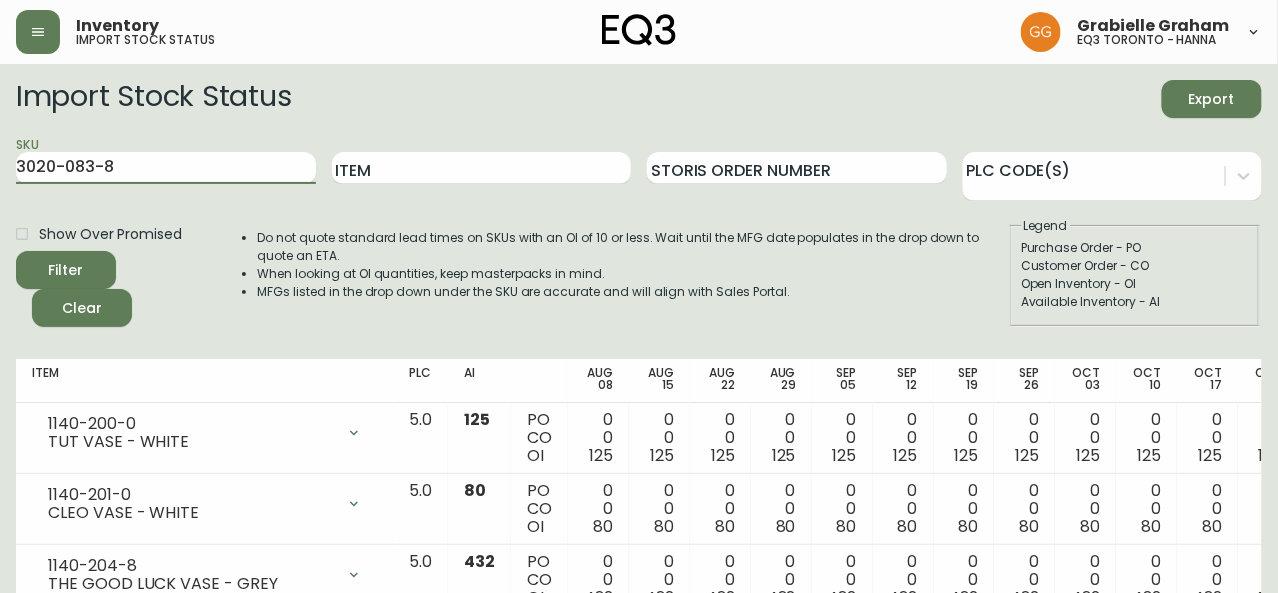 click on "Filter" at bounding box center [66, 270] 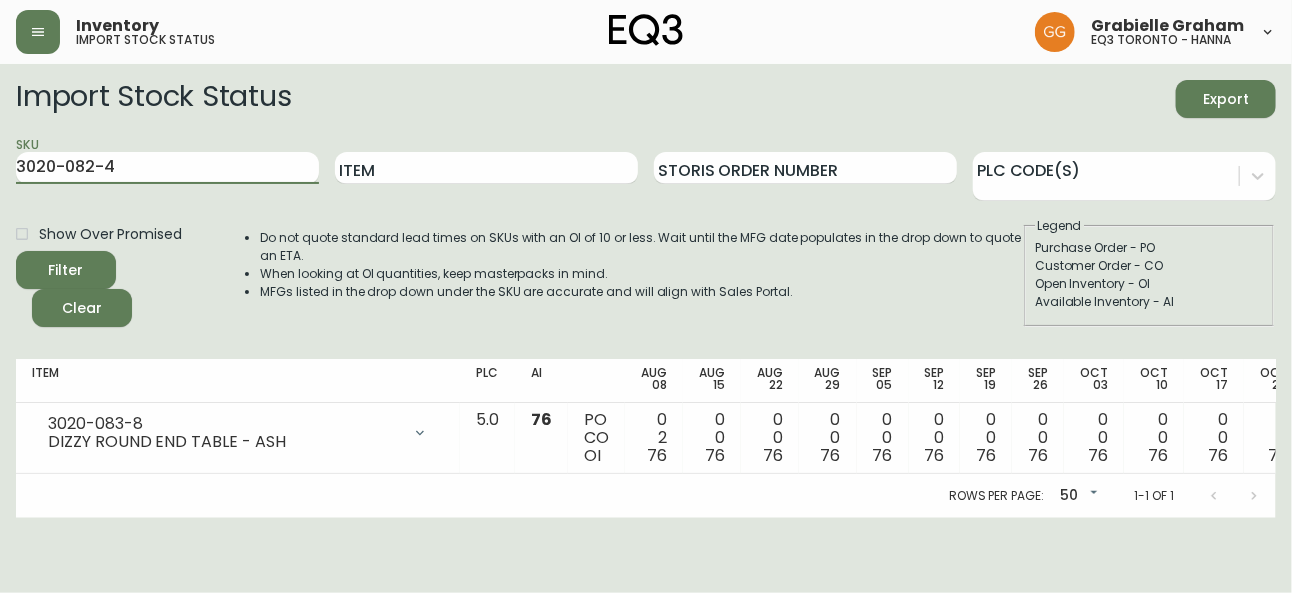 click on "Filter" at bounding box center [66, 270] 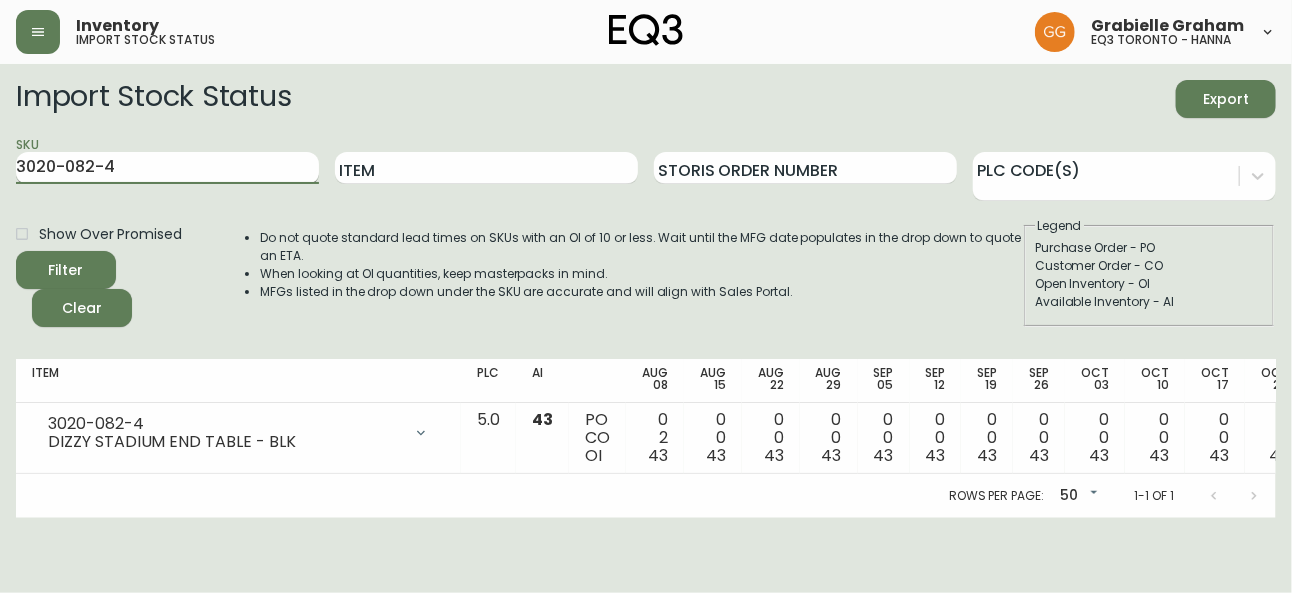 click on "3020-082-4" at bounding box center [167, 168] 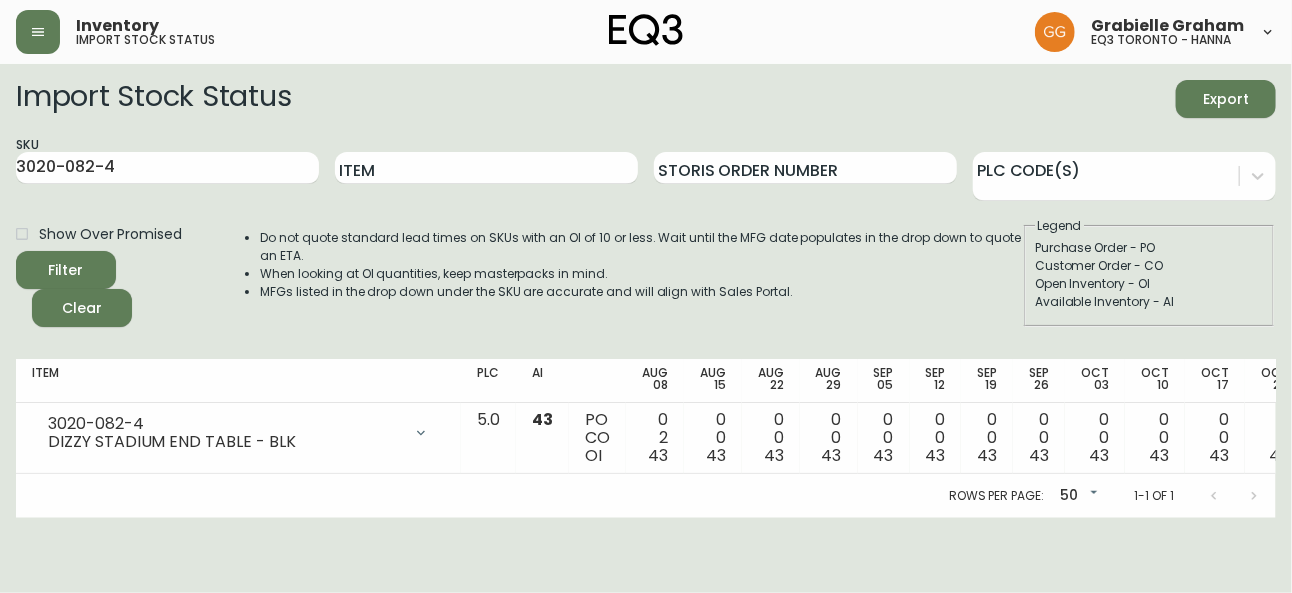 click on "Purchase Order - PO" at bounding box center [1149, 248] 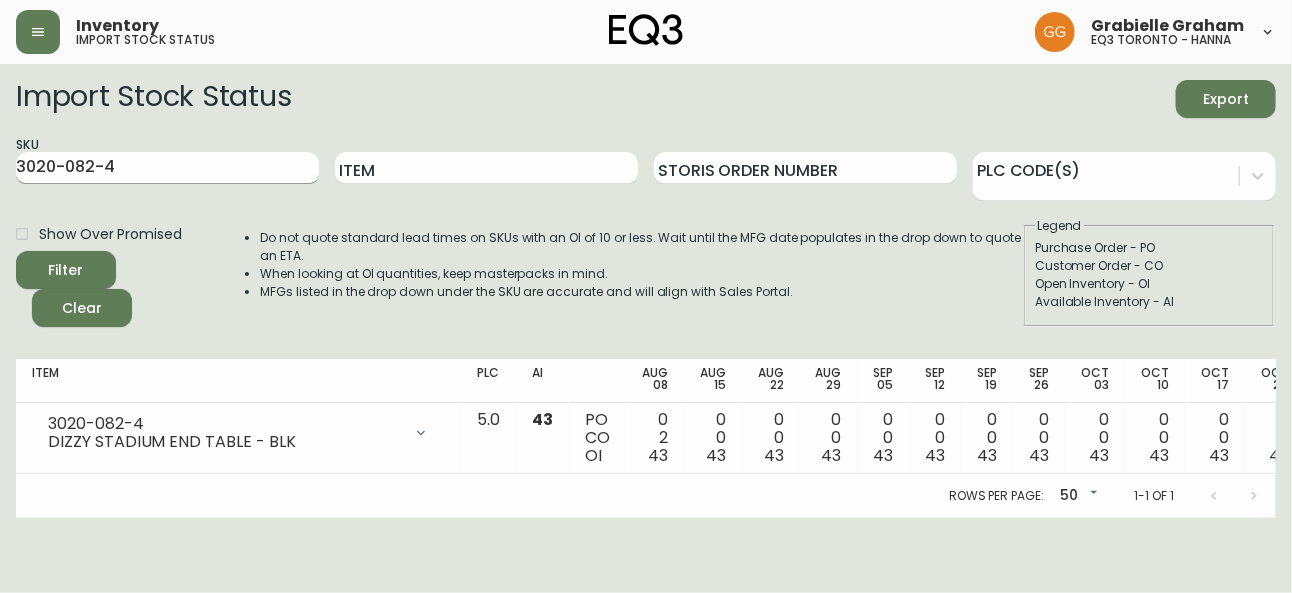 click on "3020-082-4" at bounding box center (167, 168) 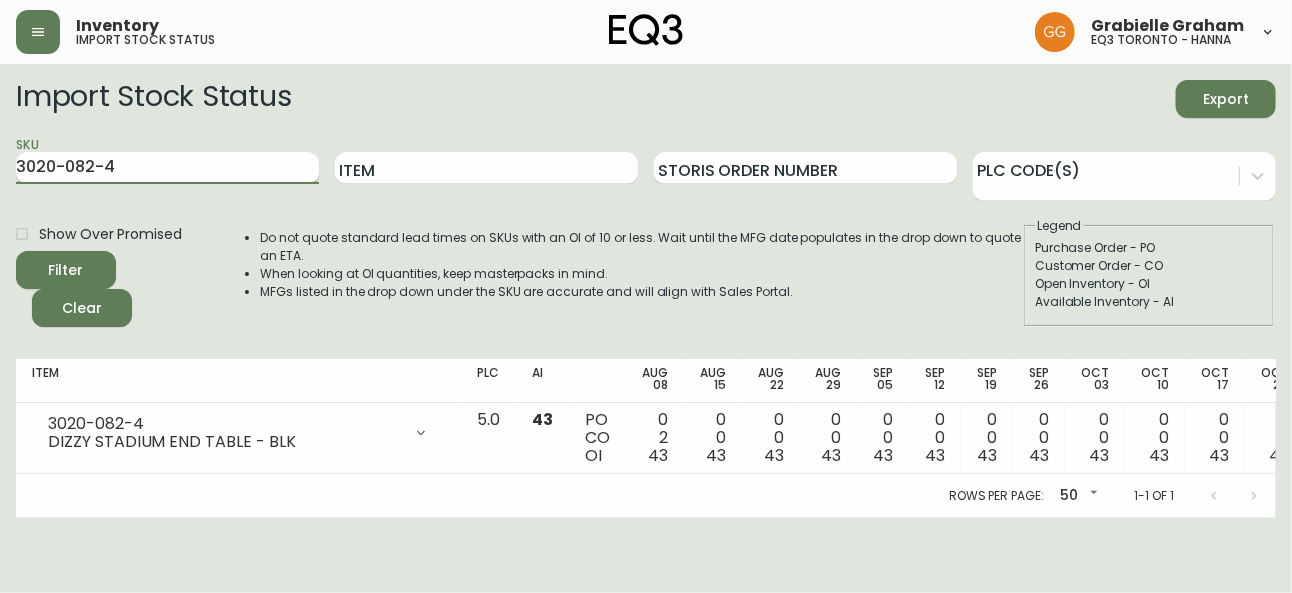 click on "3020-082-4" at bounding box center (167, 168) 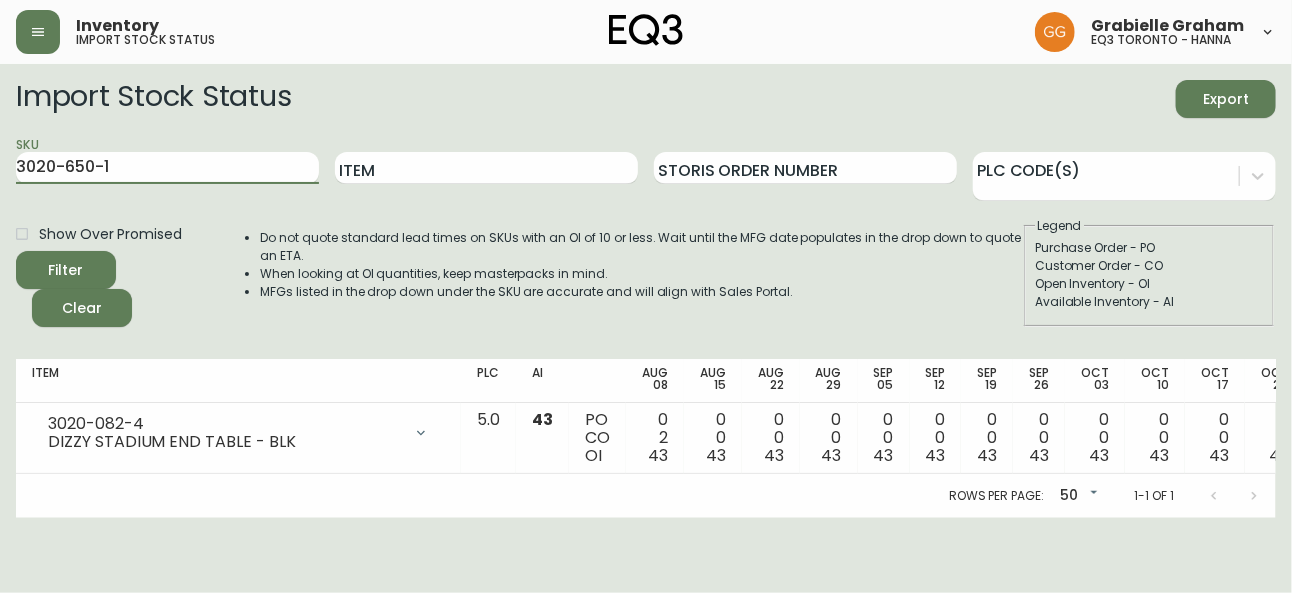 type on "3020-650-1" 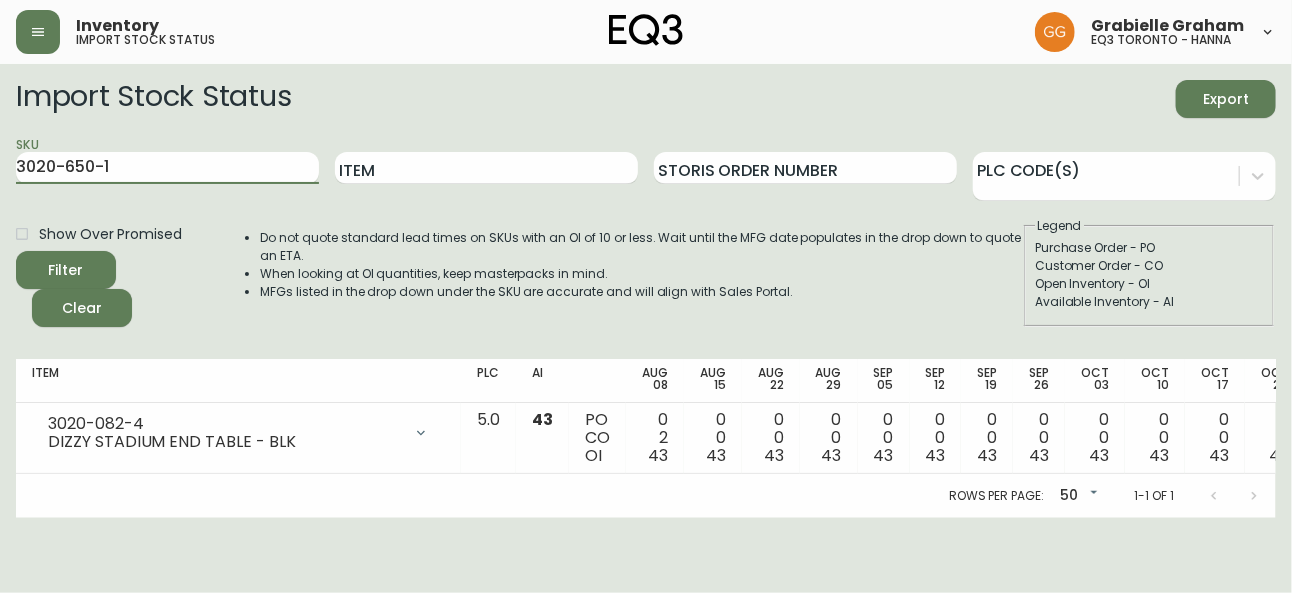 click on "Filter" at bounding box center (66, 270) 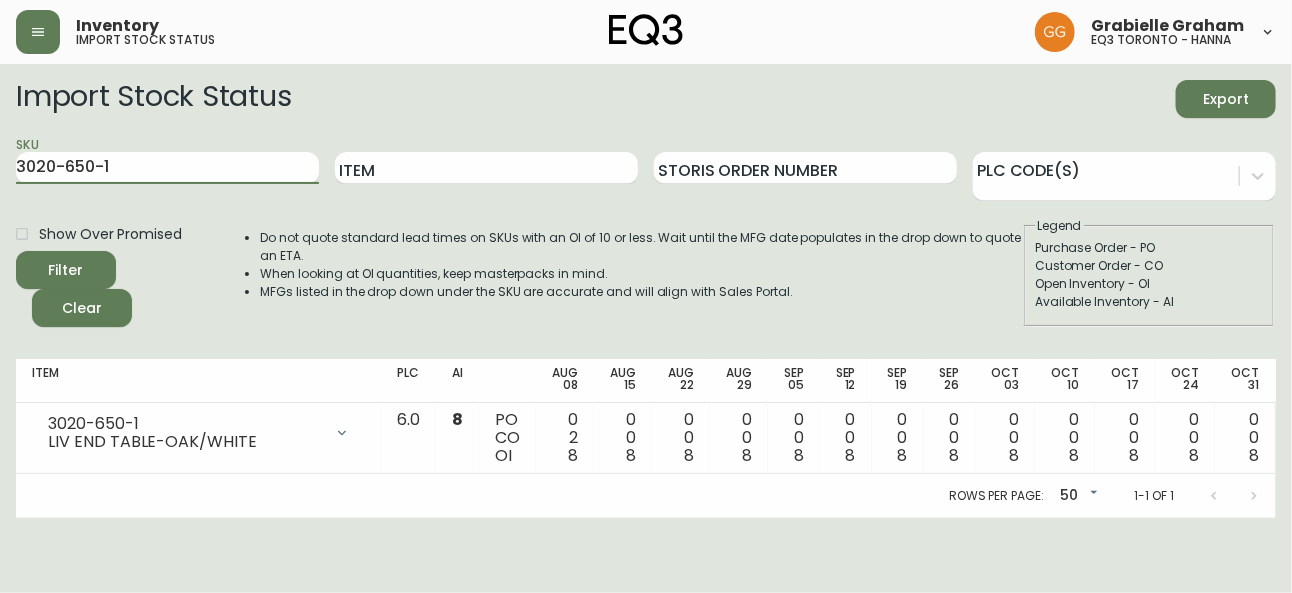 drag, startPoint x: 257, startPoint y: 170, endPoint x: 458, endPoint y: 2, distance: 261.96375 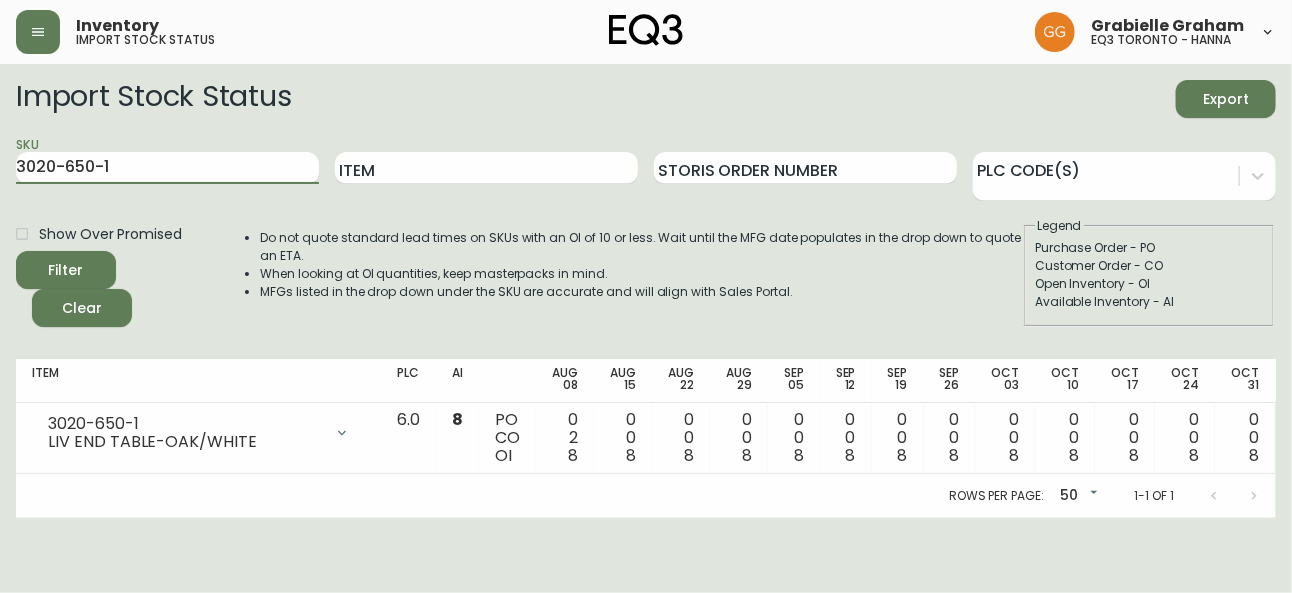 click on "Inventory import stock status [PERSON_NAME] eq3 toronto - hanna   Import Stock Status Export SKU [PRODUCT_CODE] Item Storis Order Number PLC Code(s) Show Over Promised Filter Clear Do not quote standard lead times on SKUs with an OI of 10 or less. Wait until the MFG date populates in the drop down to quote an ETA. When looking at OI quantities, keep masterpacks in mind. MFGs listed in the drop down under the SKU are accurate and will align with Sales Portal. Legend Purchase Order - PO Customer Order - CO Open Inventory - OI Available Inventory - AI Item PLC AI Aug 08 Aug 15 Aug 22 Aug 29 Sep 05 Sep 12 Sep 19 Sep 26 Oct 03 Oct 10 Oct 17 Oct 24 Oct 31 Future [PRODUCT_CODE] LIV END TABLE-OAK/WHITE Opening Balance 10 ( [DATE] ) Customer Order ([ORDER_NUMBER]) 1 ( [DATE] ) Available Inventory 8 ( [DATE] ) Customer Order ([ORDER_NUMBER]) 1 ( [DATE] ) 6.0 8 PO CO OI 0 2 8 0 0 8 0 0 8 0 0 8 0 0 8 0 0 8 0 0 8 0 0 8 0 0 8 0 0 8 0 0 8 0 0 8 0 0 8 0 0 8 Rows per page: 50 50 1-1 of 1" at bounding box center (646, 259) 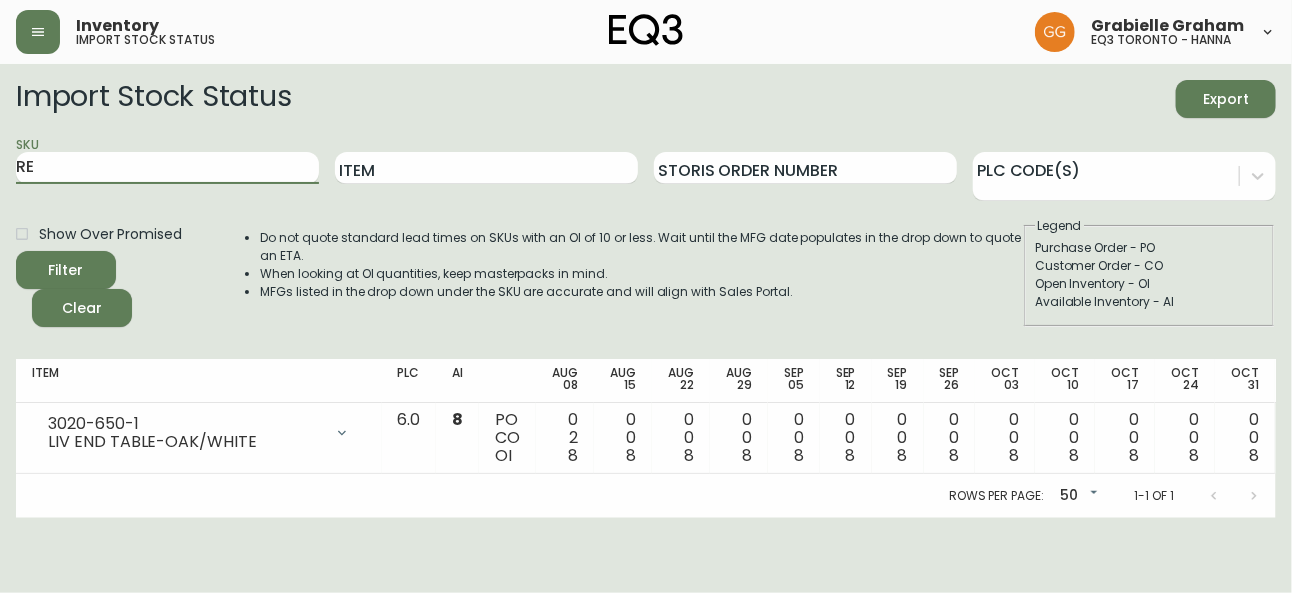 type on "R" 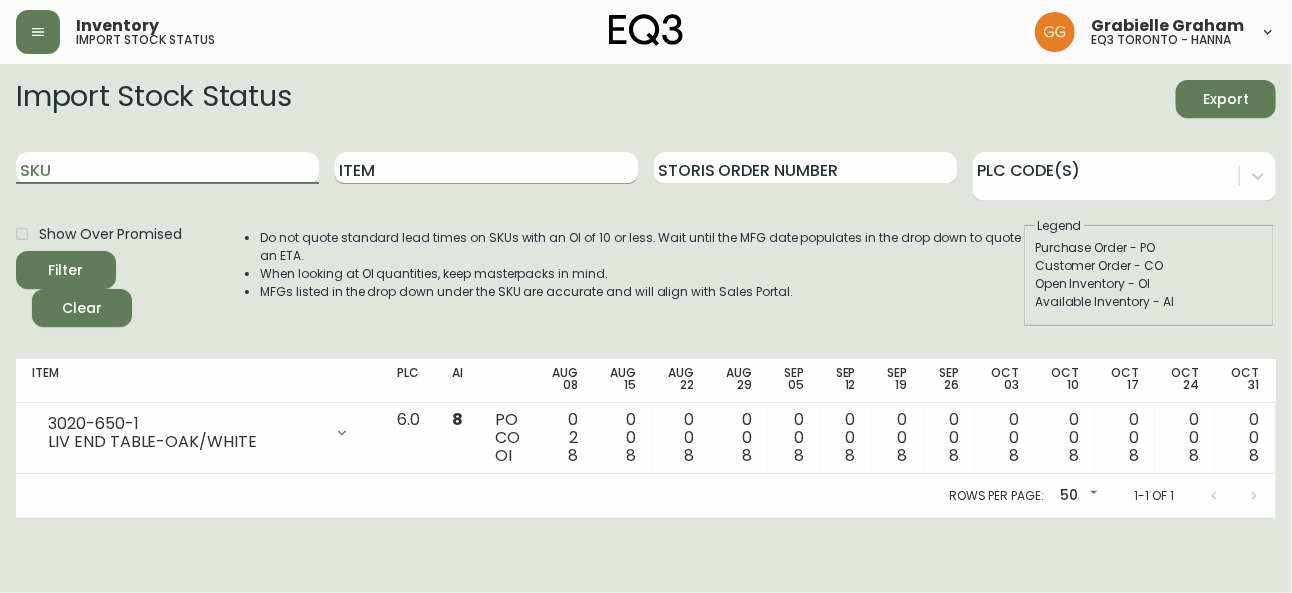 type 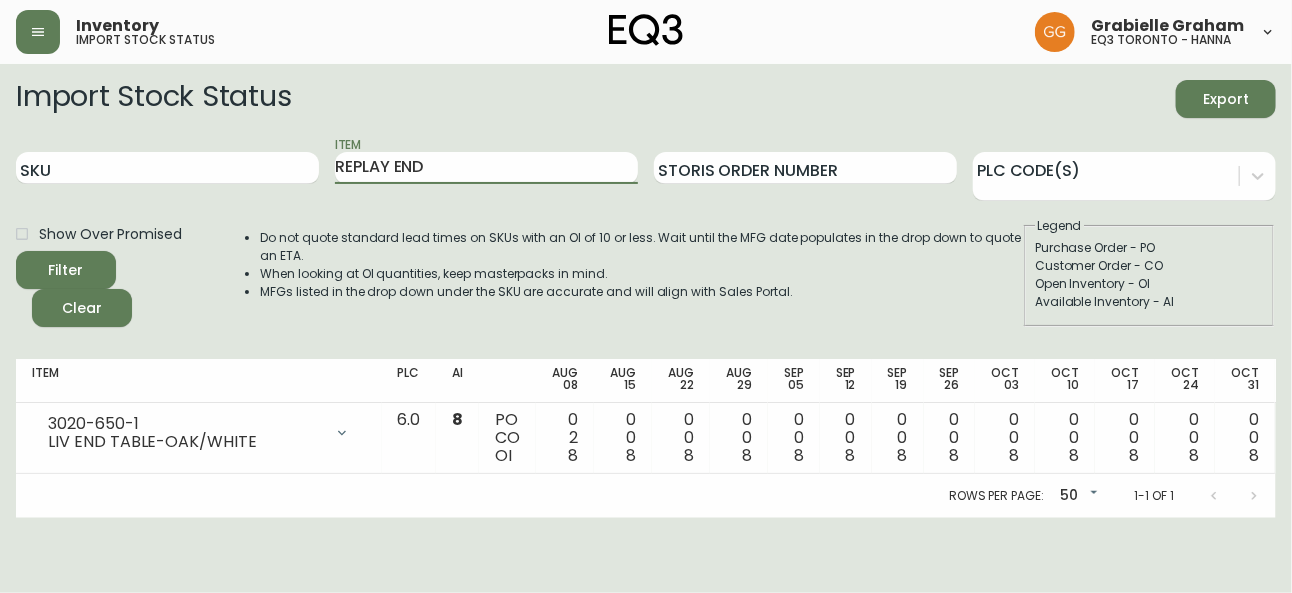 type on "REPLAY END" 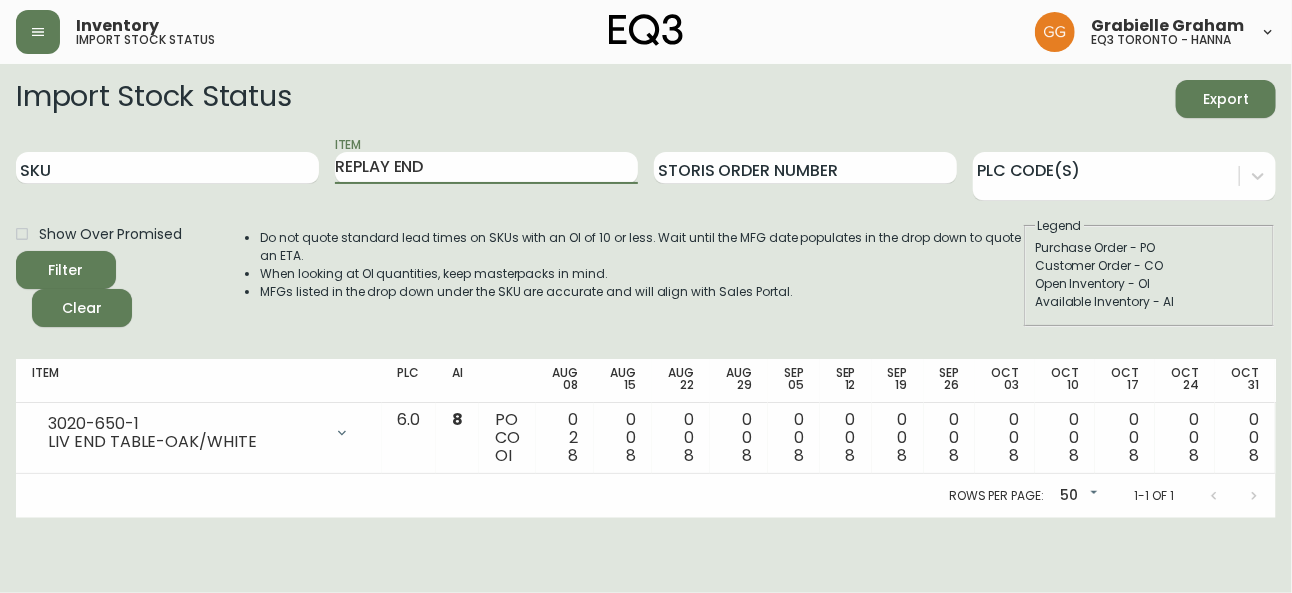 click on "Filter" at bounding box center [66, 270] 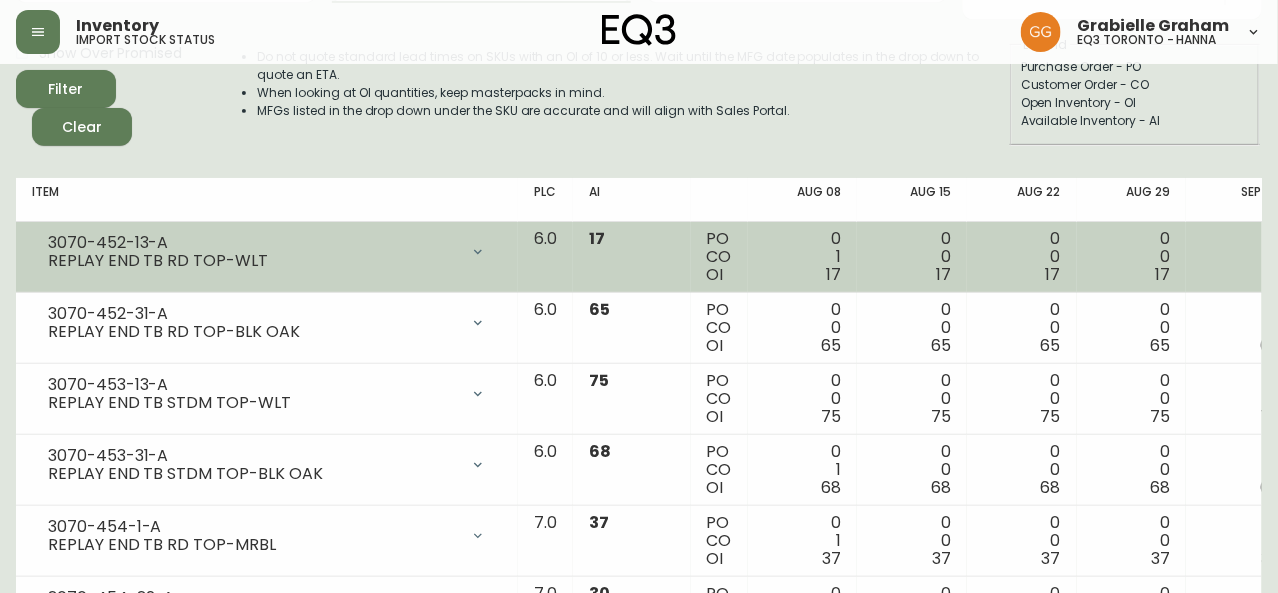 scroll, scrollTop: 272, scrollLeft: 0, axis: vertical 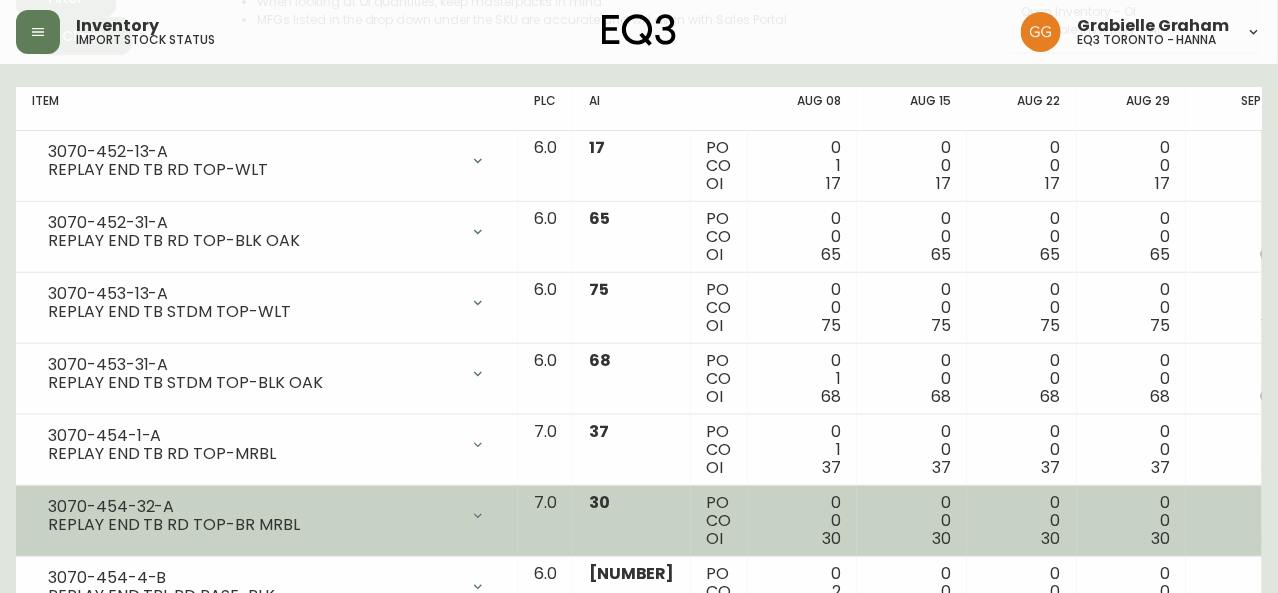 click on "REPLAY END TB RD TOP-BR MRBL" at bounding box center [253, 525] 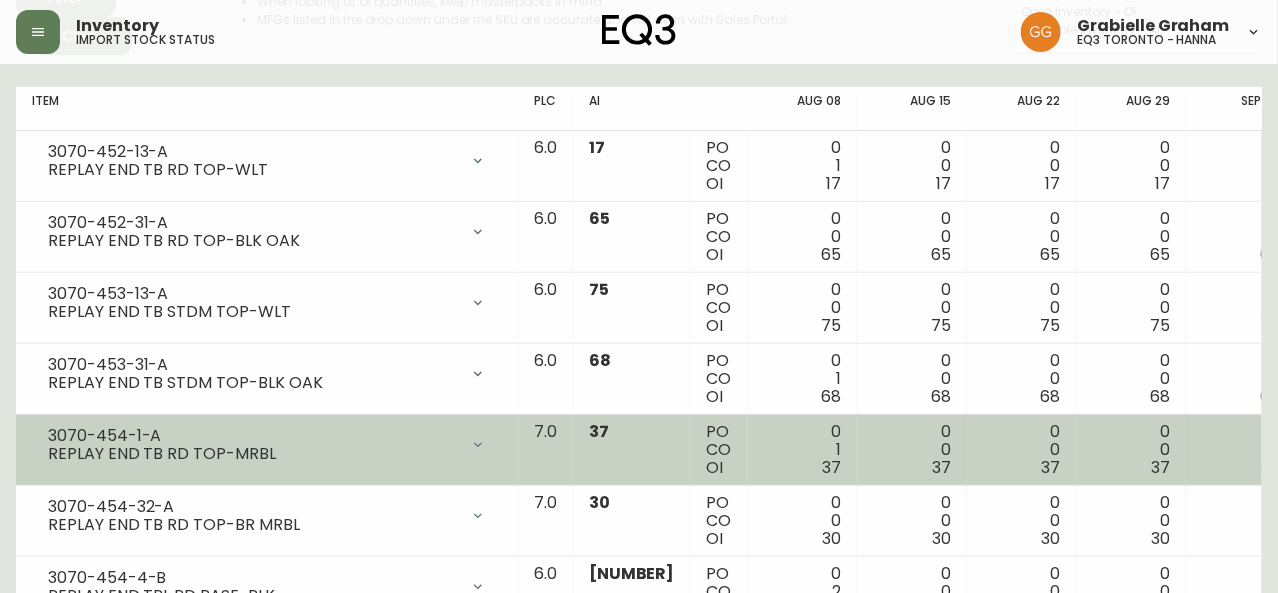 click on "7.0" at bounding box center (545, 450) 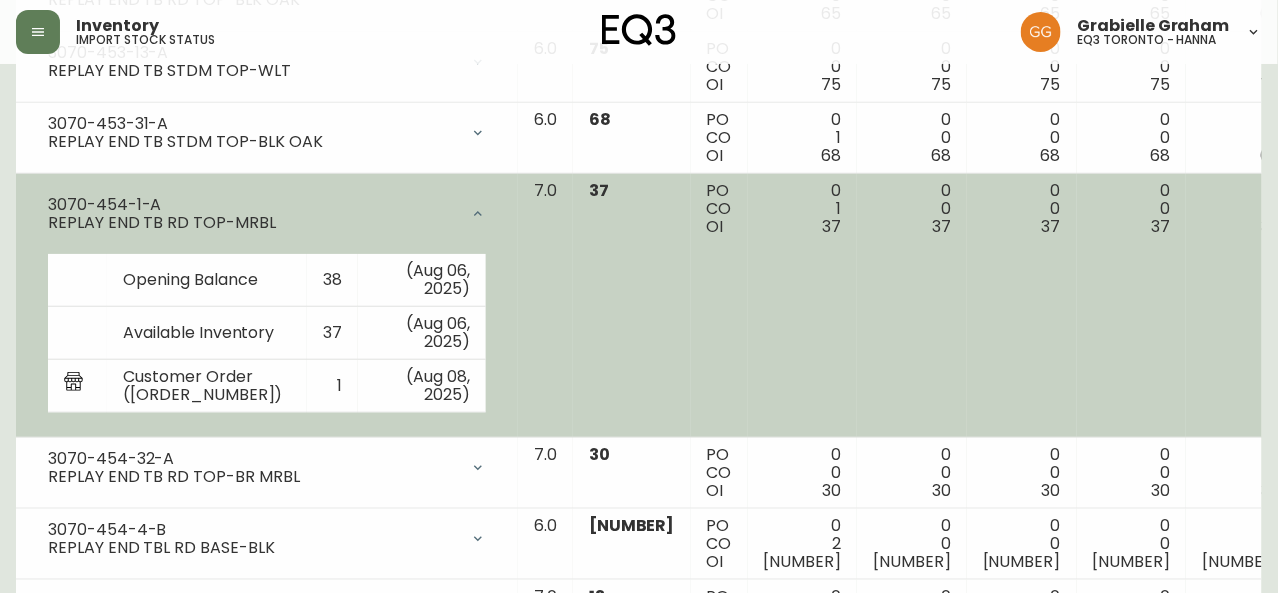 scroll, scrollTop: 545, scrollLeft: 0, axis: vertical 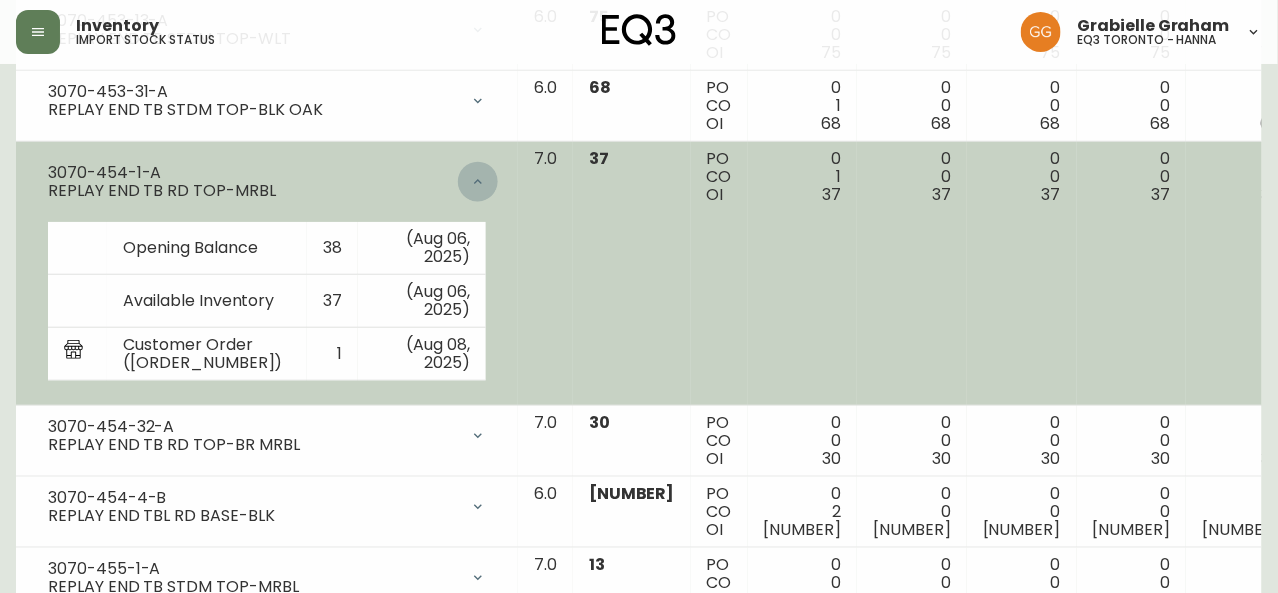 click 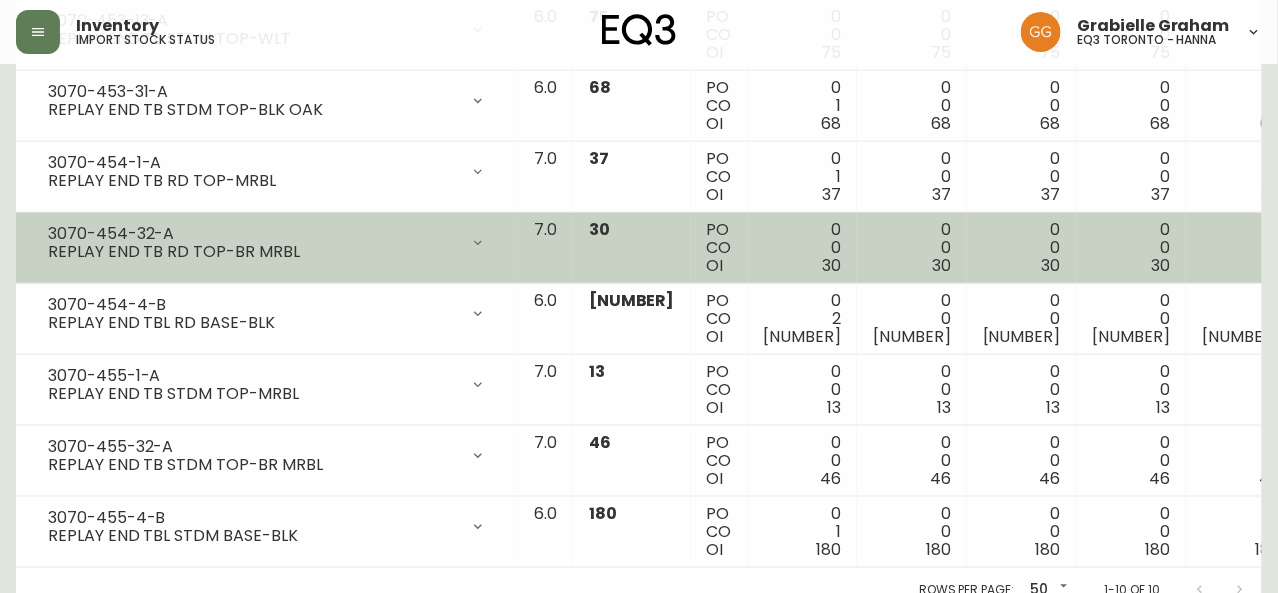 drag, startPoint x: 144, startPoint y: 220, endPoint x: 115, endPoint y: 221, distance: 29.017237 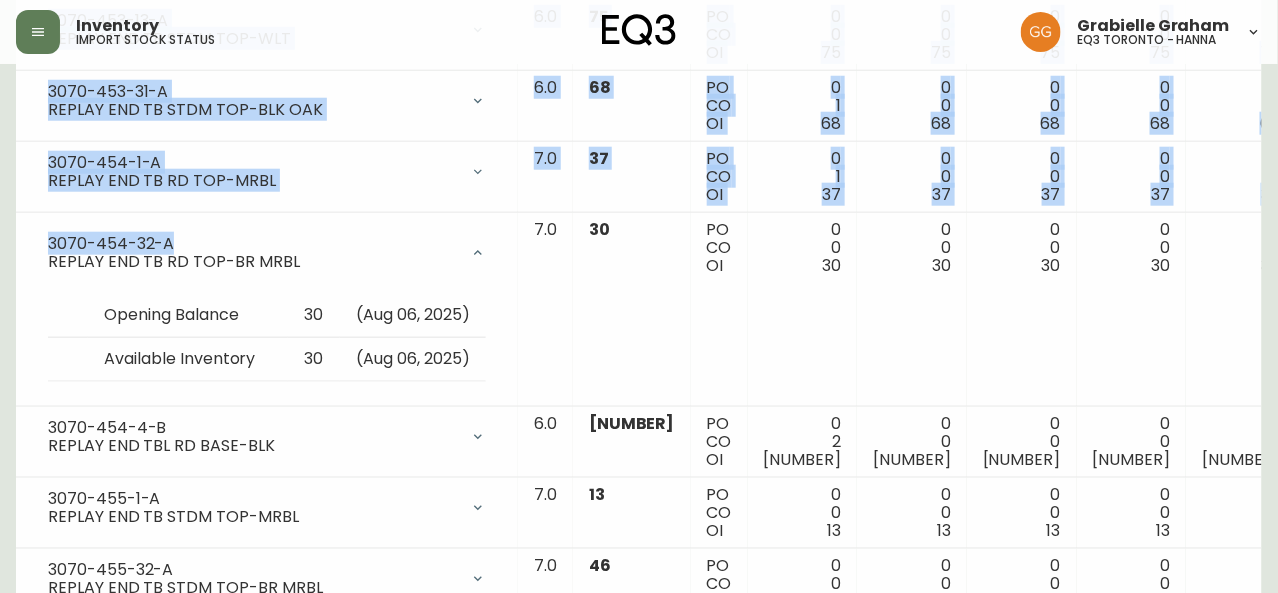 drag, startPoint x: 175, startPoint y: 238, endPoint x: 0, endPoint y: 241, distance: 175.02571 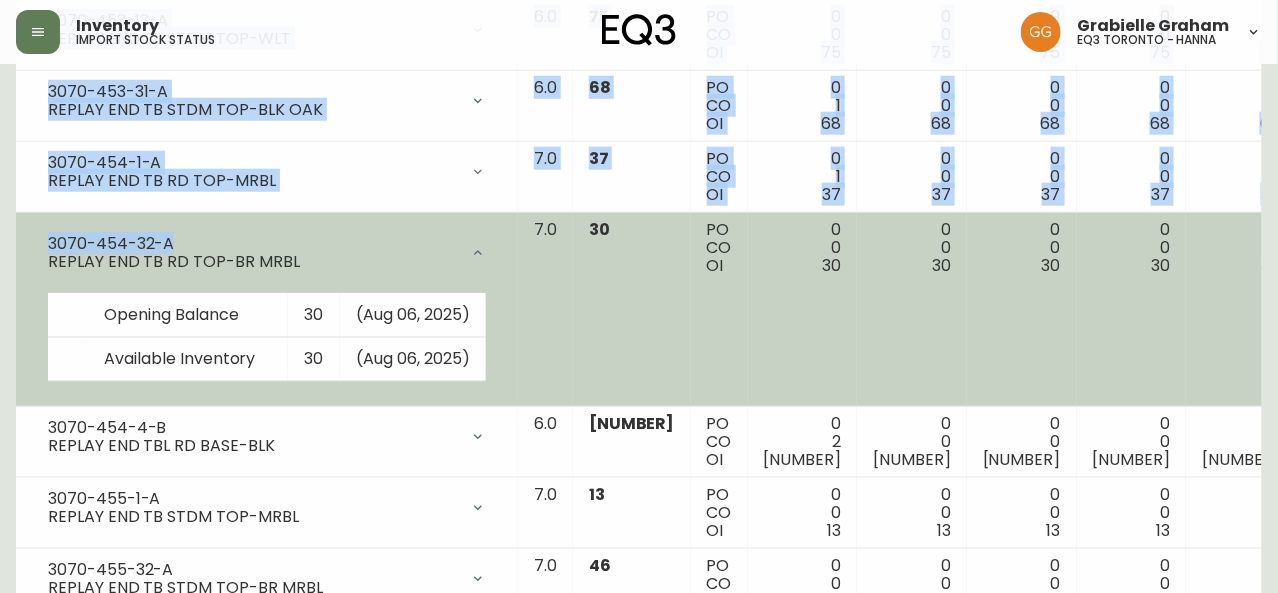 click on "3070-454-32-A" at bounding box center (253, 244) 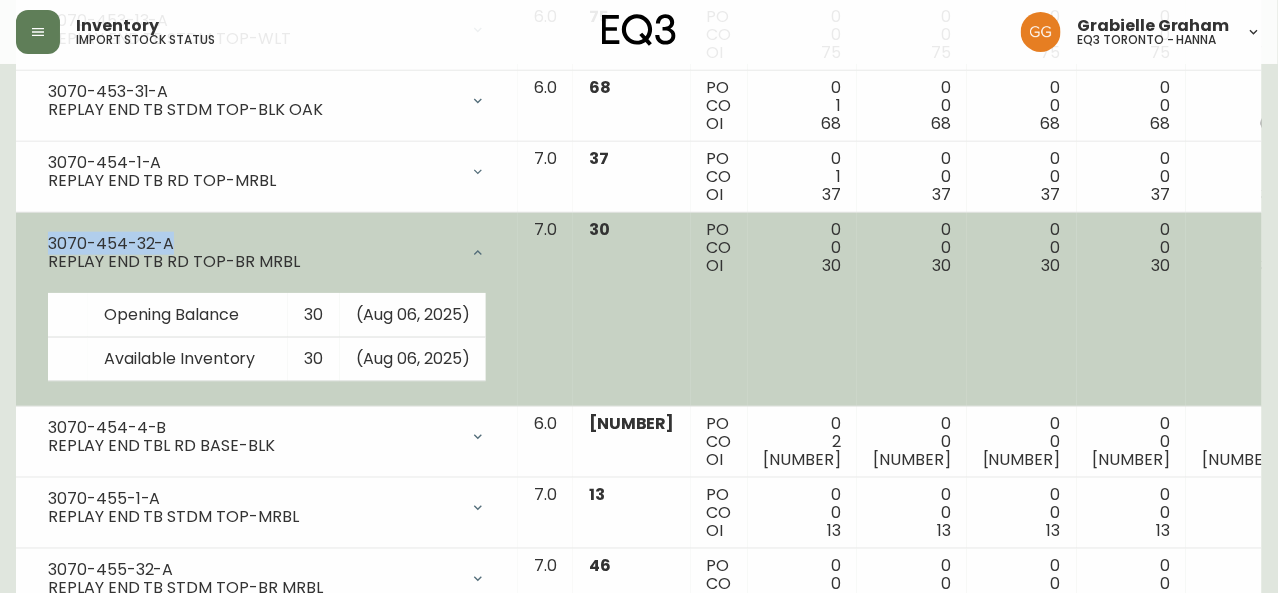 drag, startPoint x: 219, startPoint y: 239, endPoint x: 21, endPoint y: 239, distance: 198 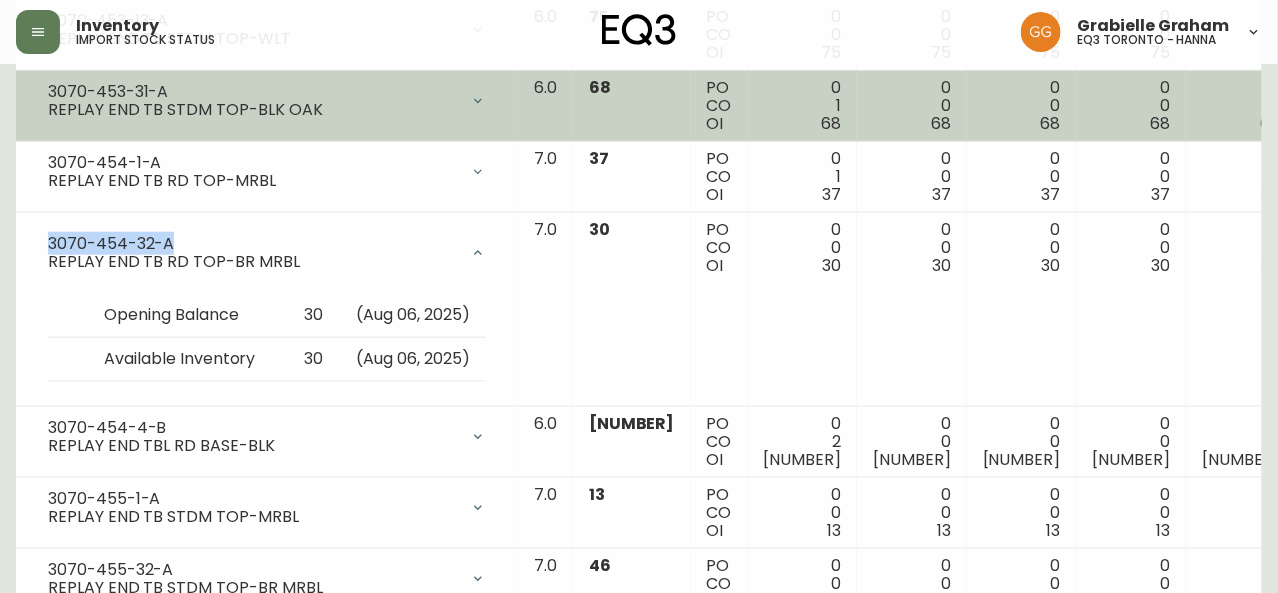 copy on "3070-454-32-A" 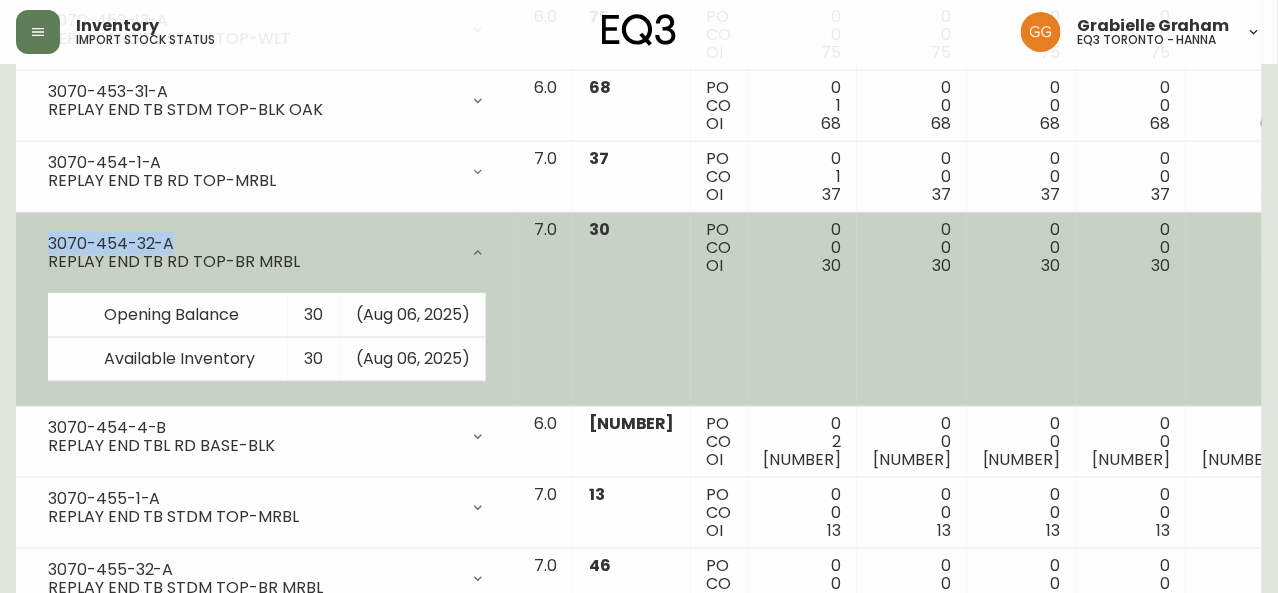 click on "3070-454-32-A" at bounding box center (253, 244) 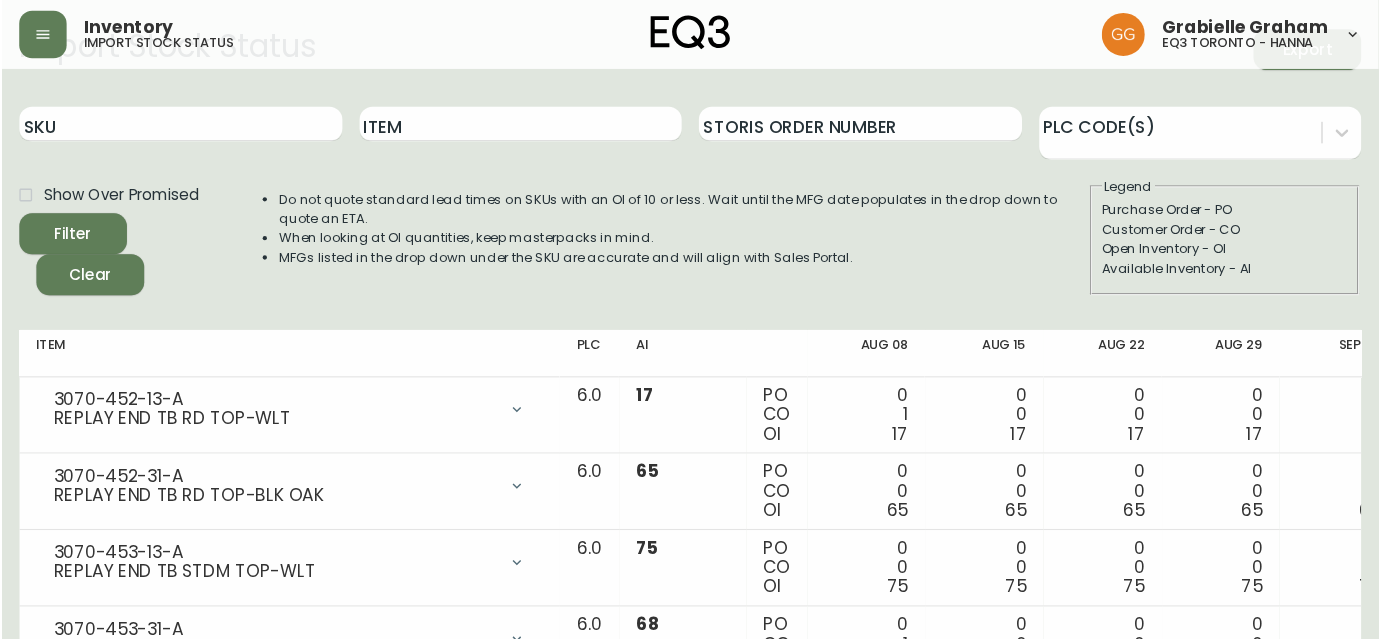 scroll, scrollTop: 0, scrollLeft: 0, axis: both 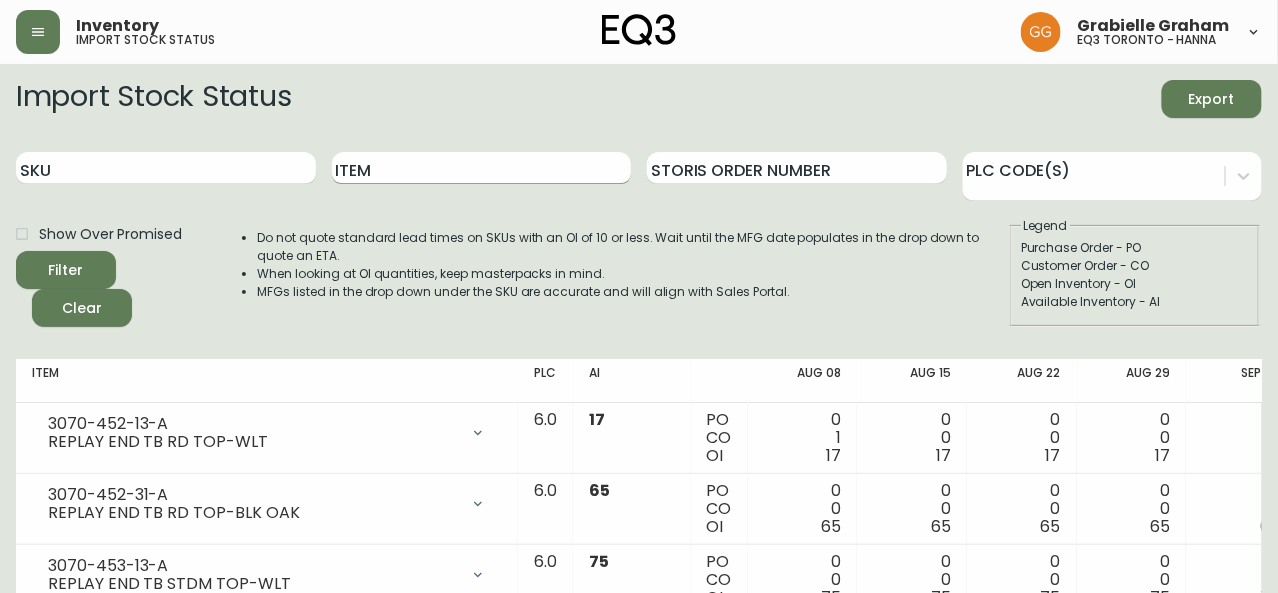 click on "Item" at bounding box center [482, 168] 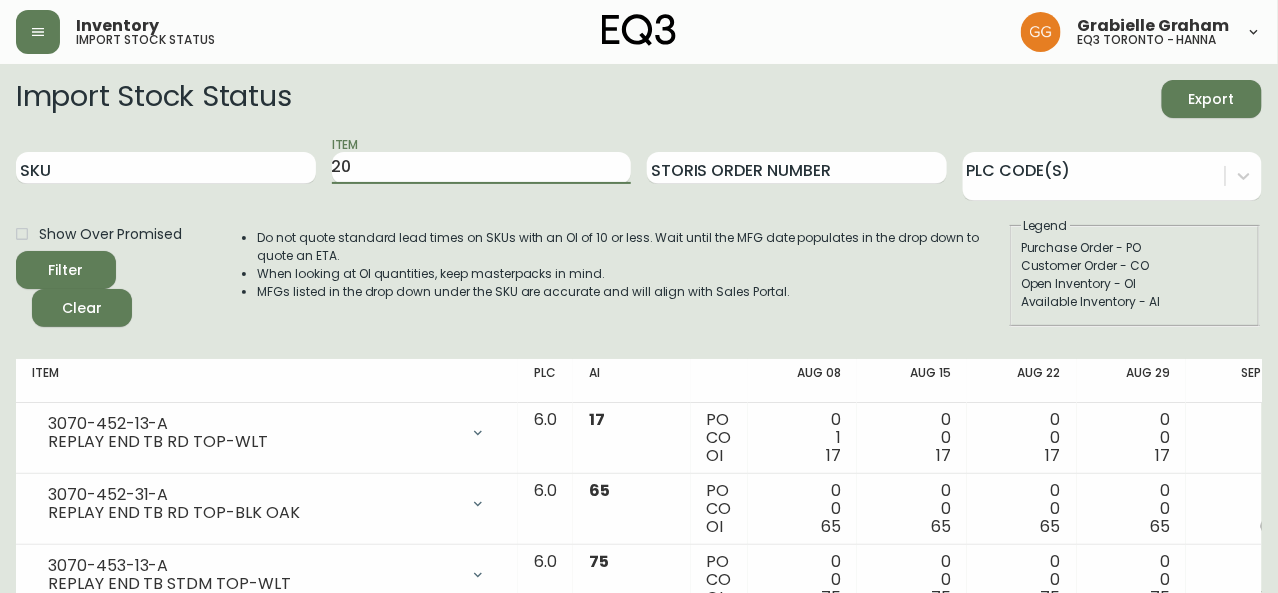 type on "2" 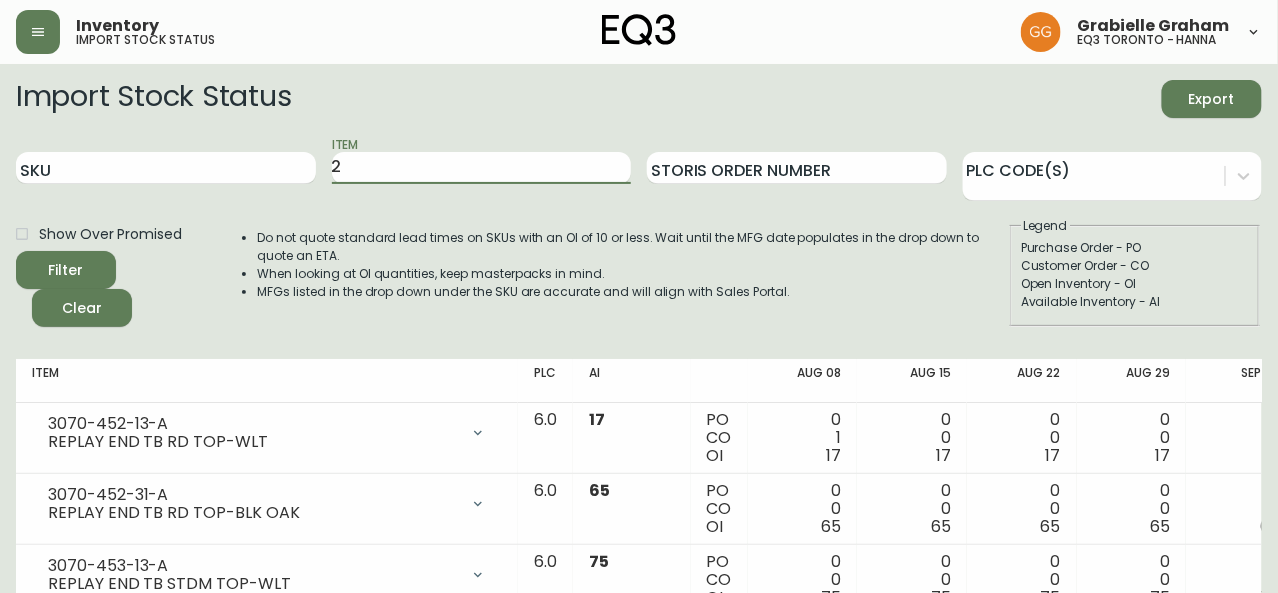 type 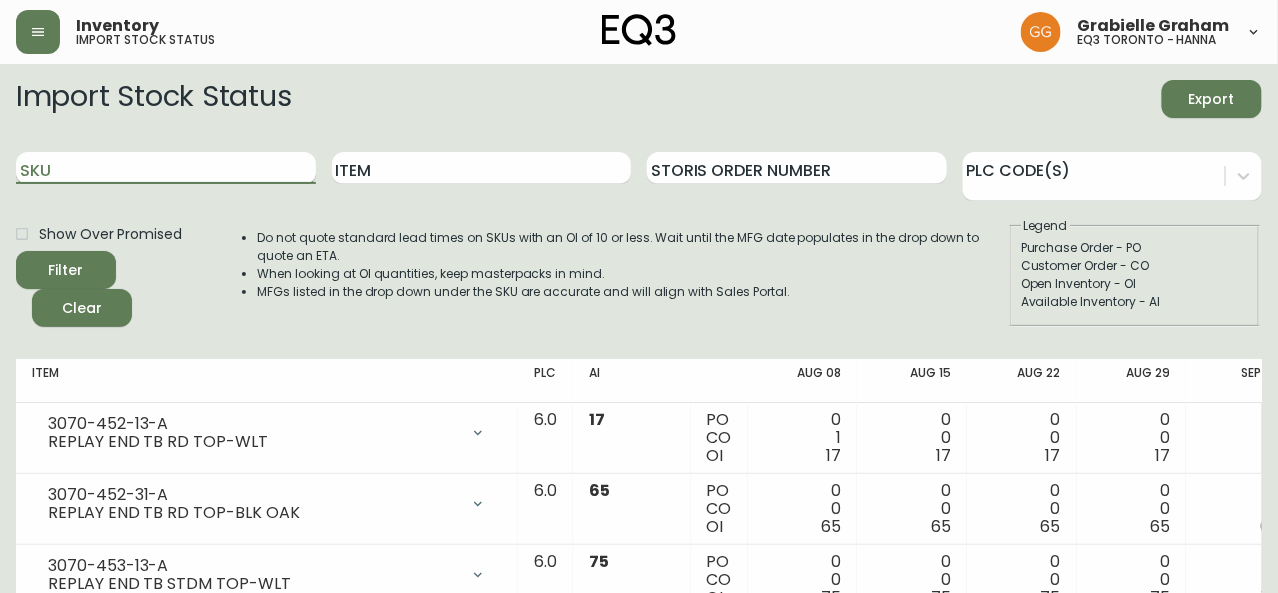 click on "SKU" at bounding box center [166, 168] 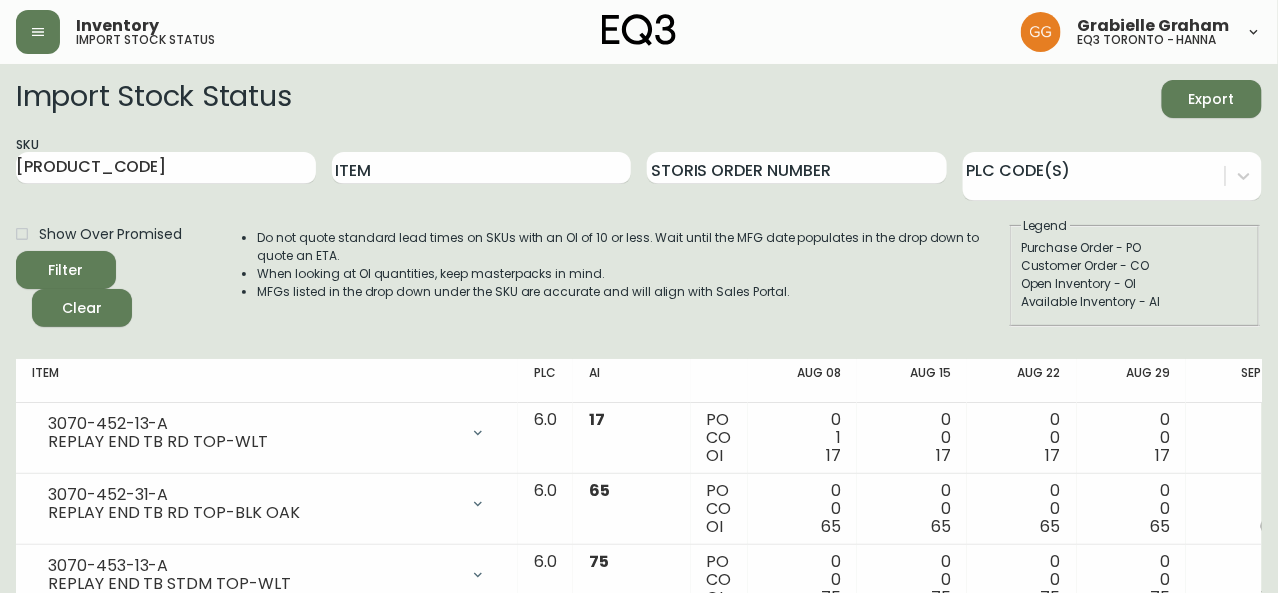 drag, startPoint x: 855, startPoint y: 20, endPoint x: 880, endPoint y: 1, distance: 31.400637 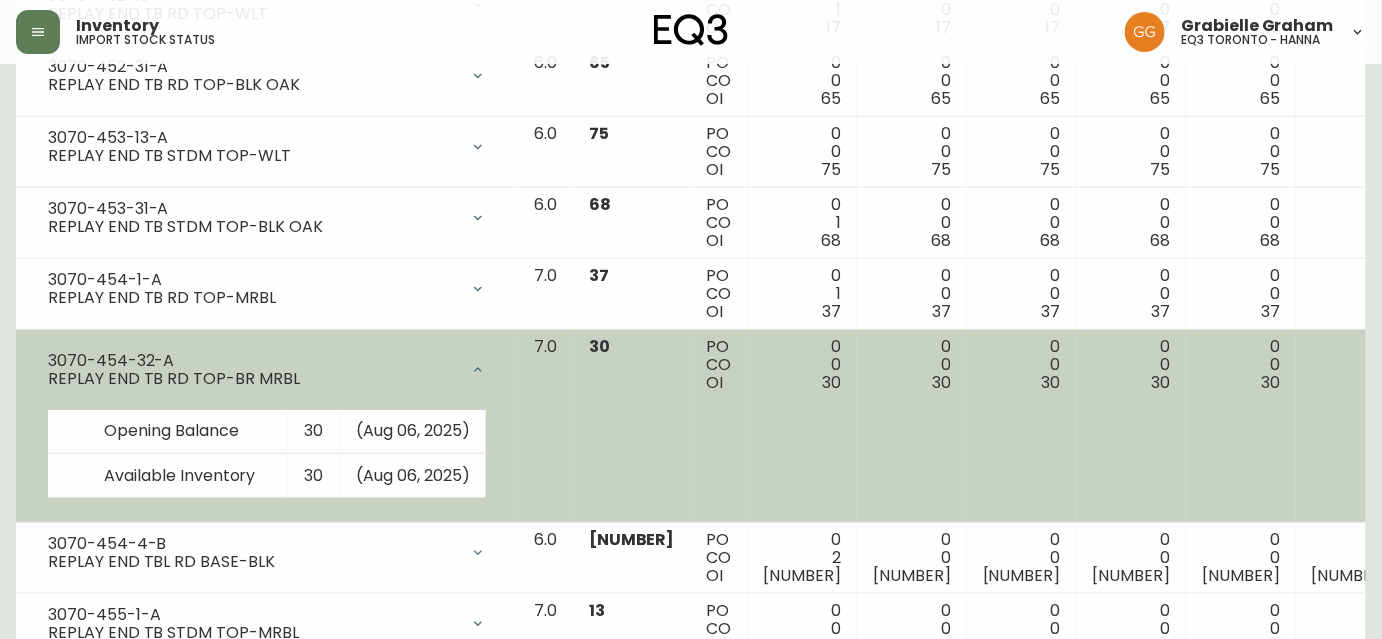 scroll, scrollTop: 454, scrollLeft: 0, axis: vertical 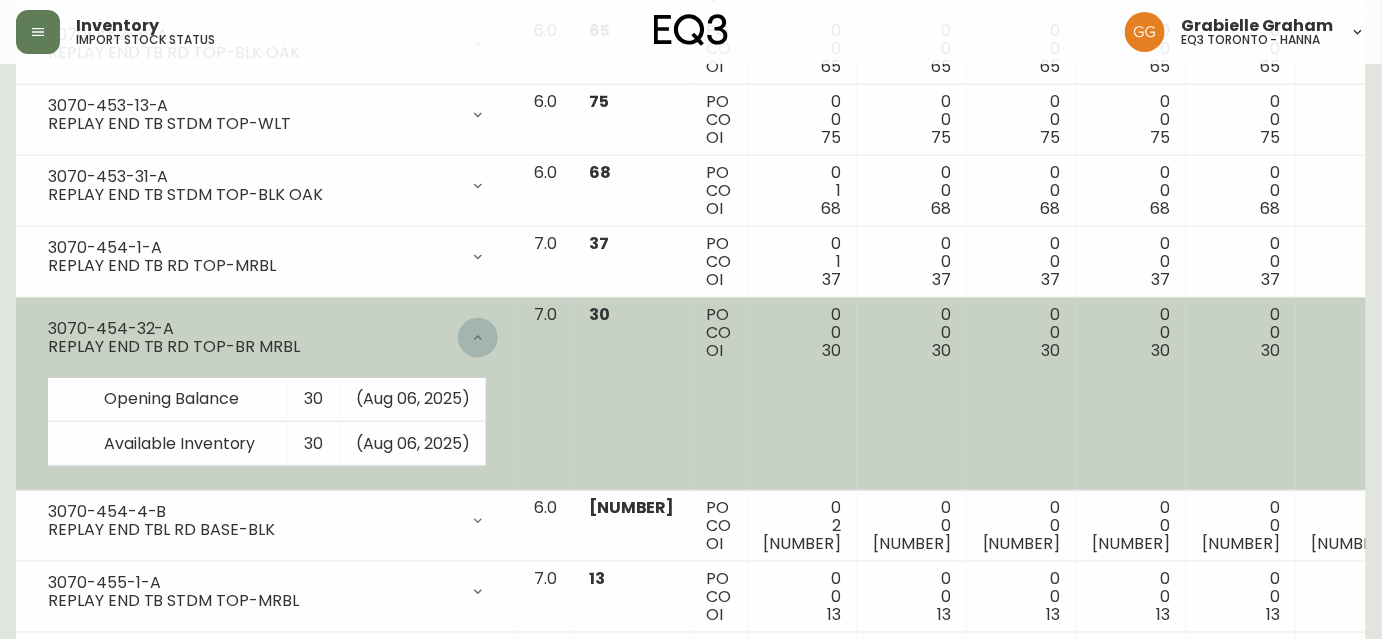 click 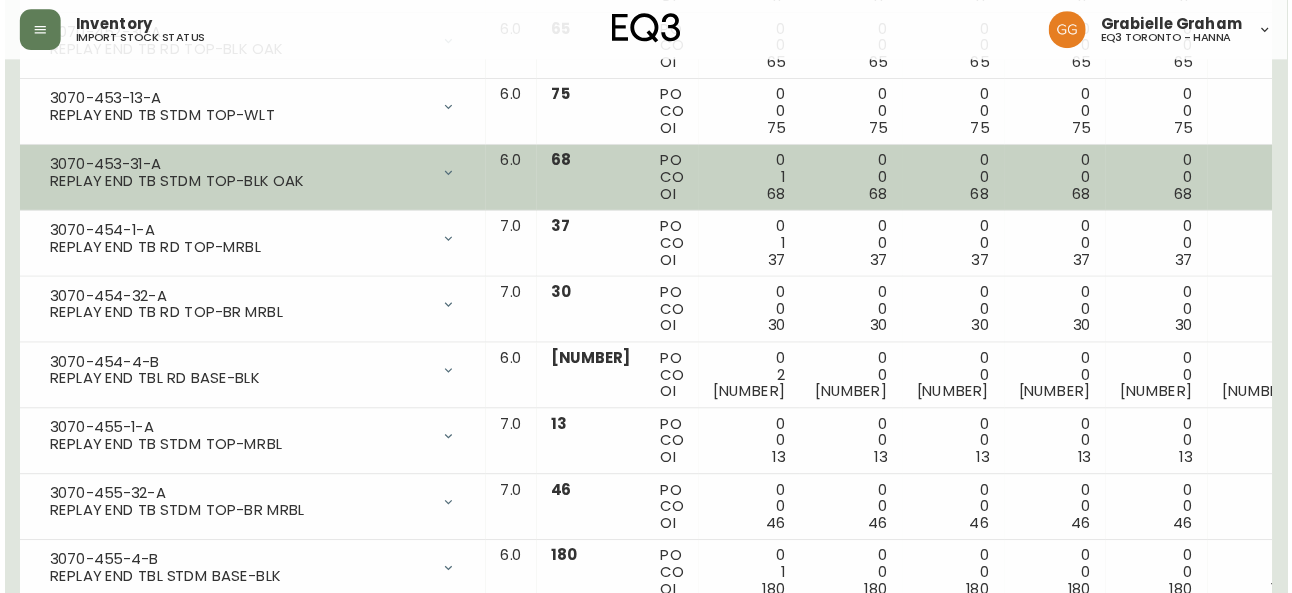 scroll, scrollTop: 0, scrollLeft: 0, axis: both 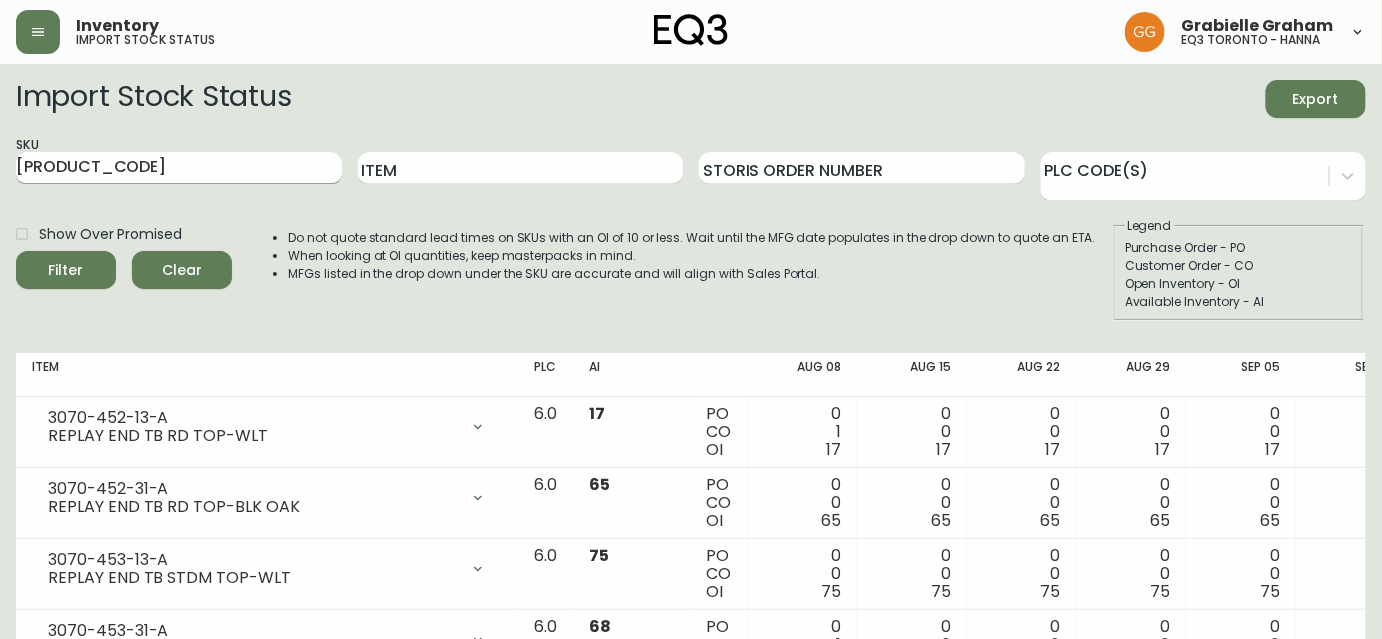 click on "[PRODUCT_CODE]" at bounding box center [179, 168] 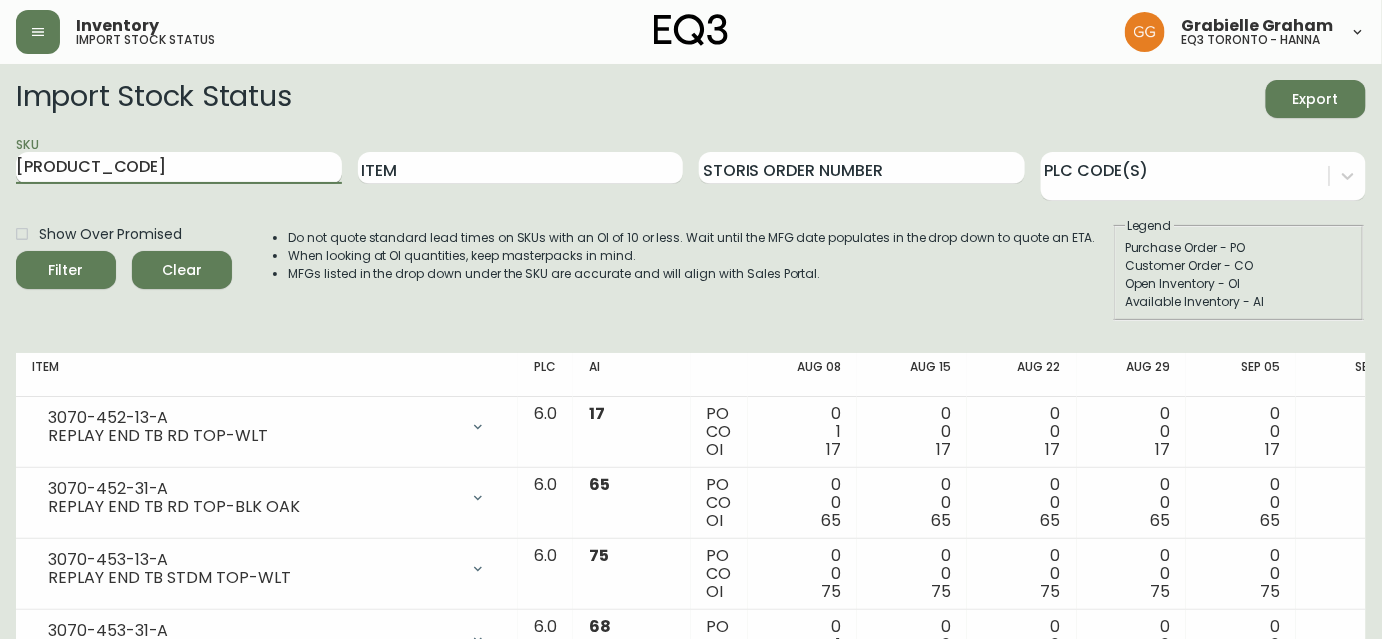 click on "[PRODUCT_CODE]" at bounding box center (179, 168) 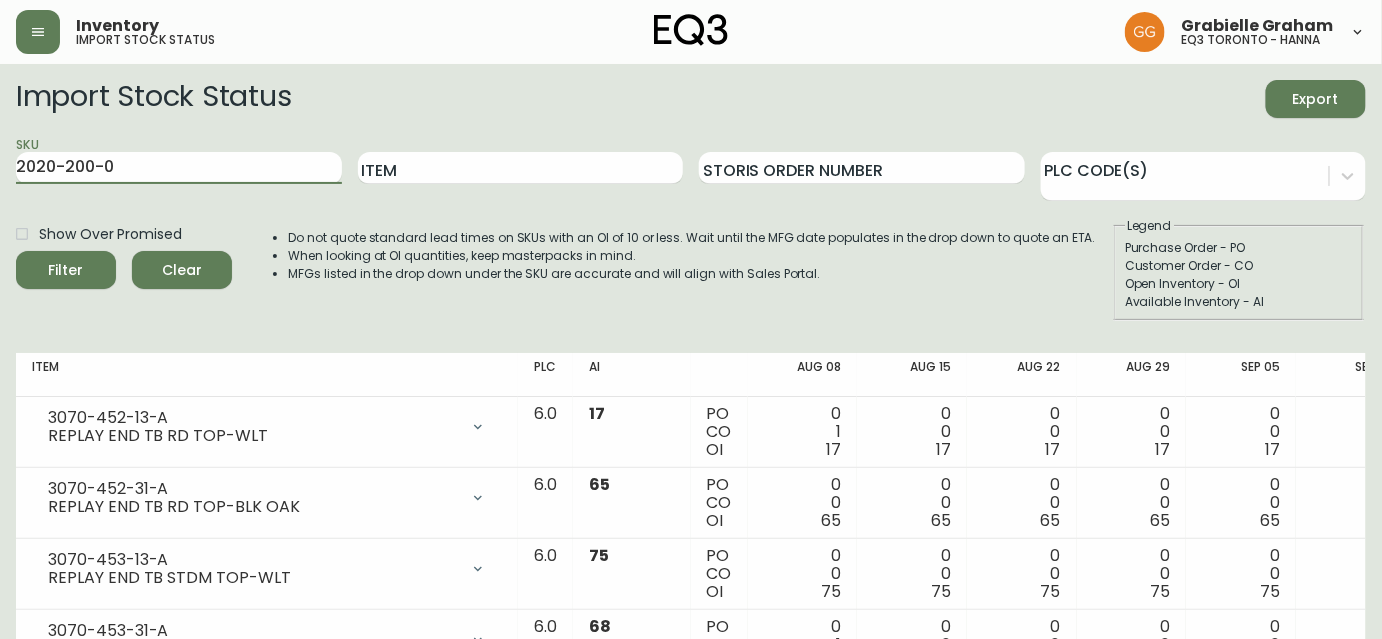 click on "Filter" at bounding box center [66, 270] 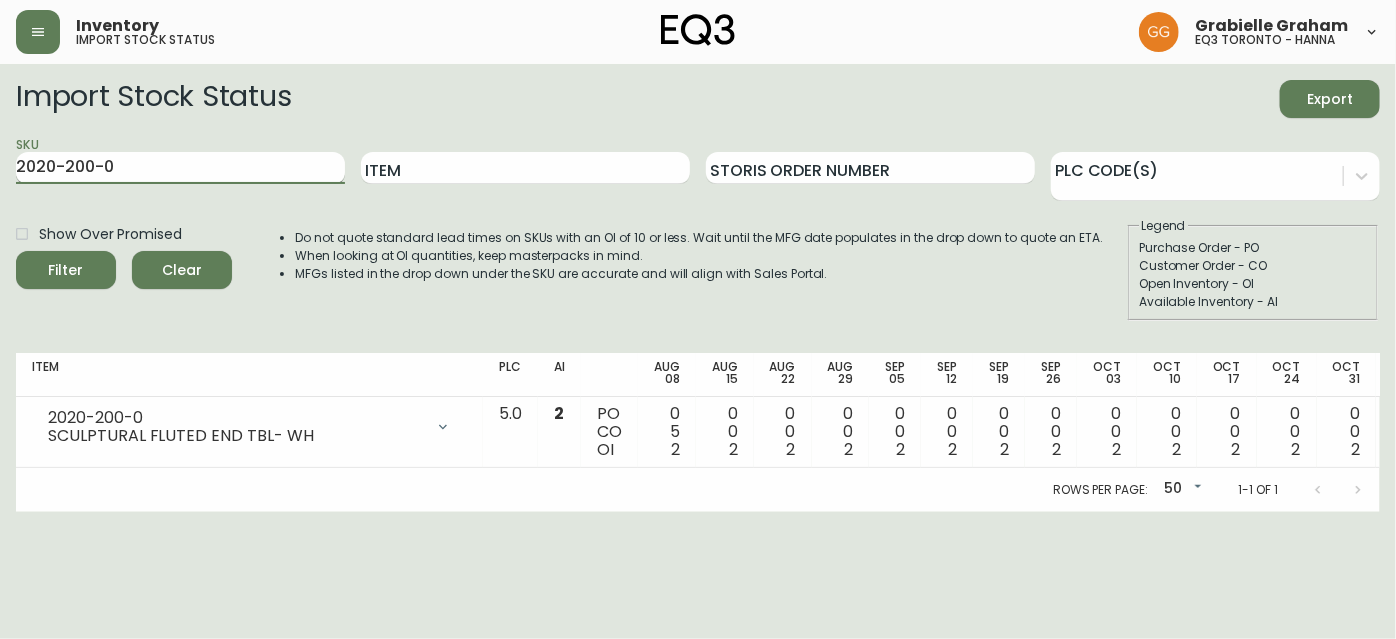 click on "2020-200-0" at bounding box center (180, 168) 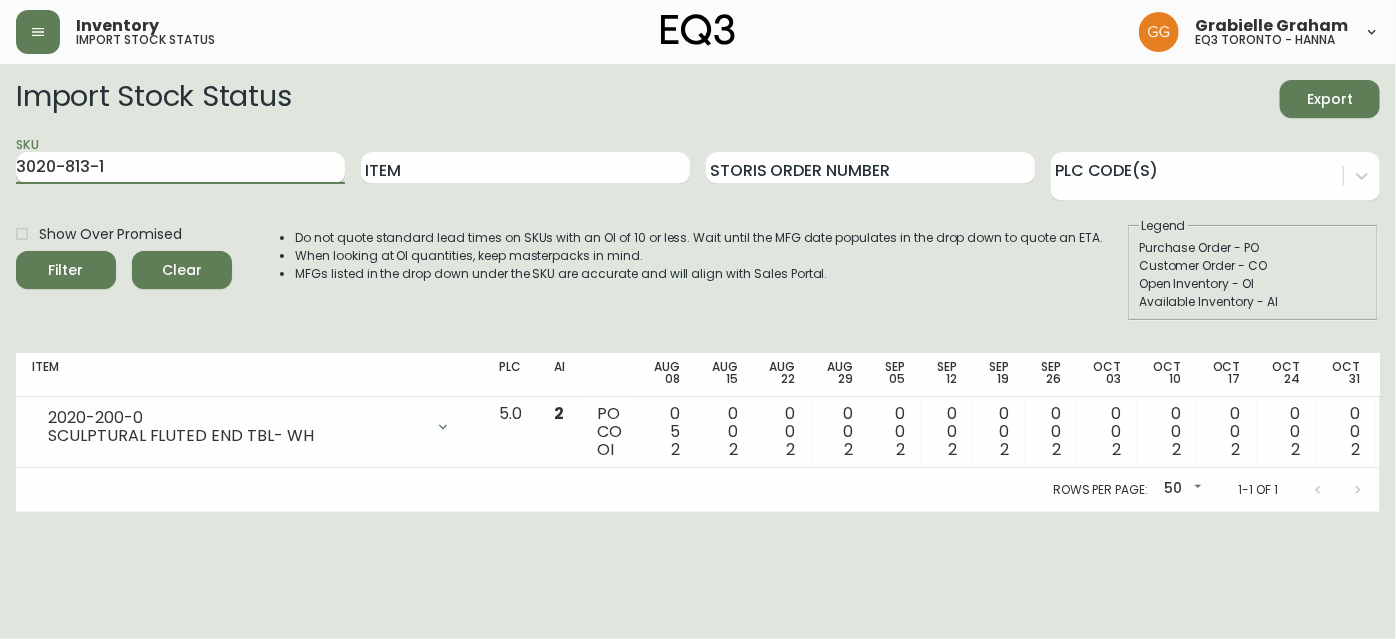 click on "Filter" at bounding box center [66, 270] 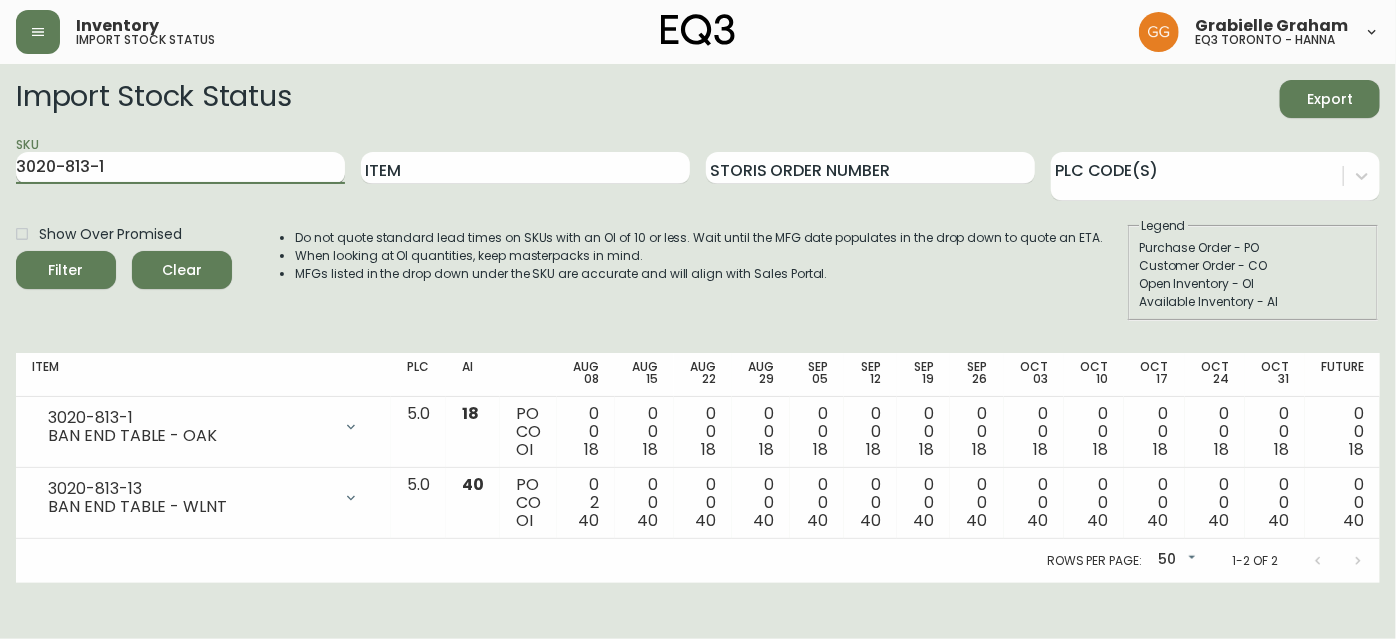 click on "3020-813-1" at bounding box center (180, 168) 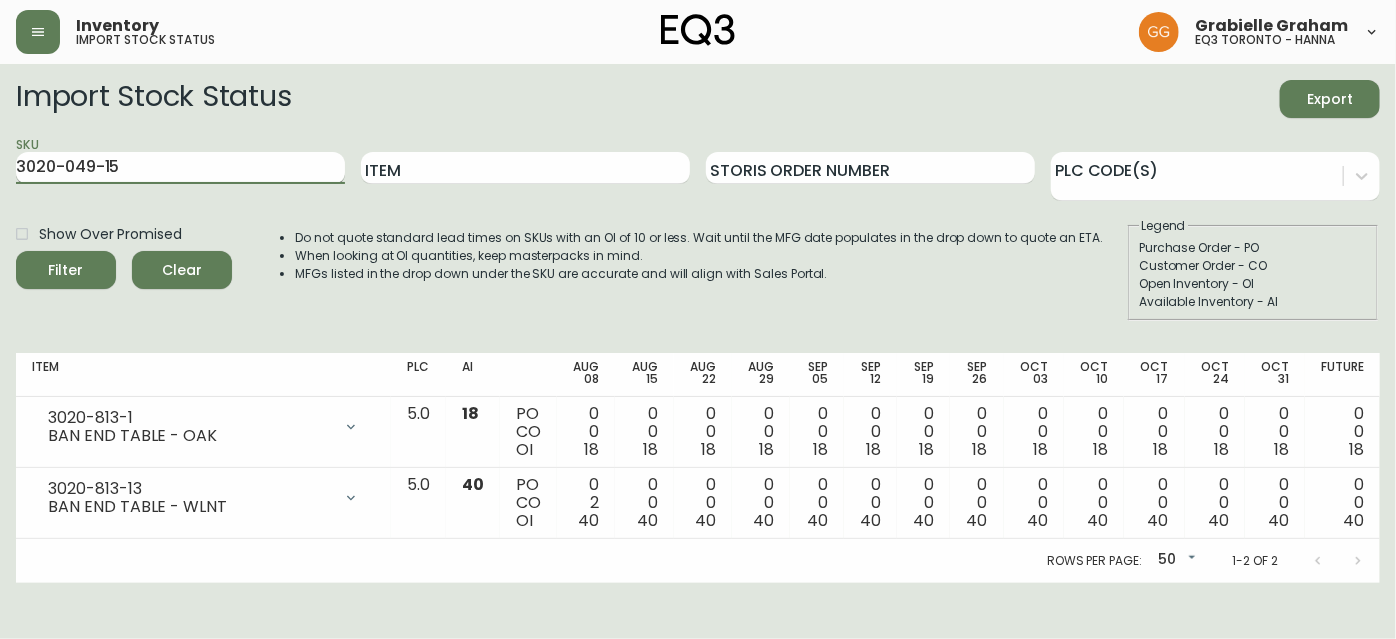 click on "Filter" at bounding box center (66, 270) 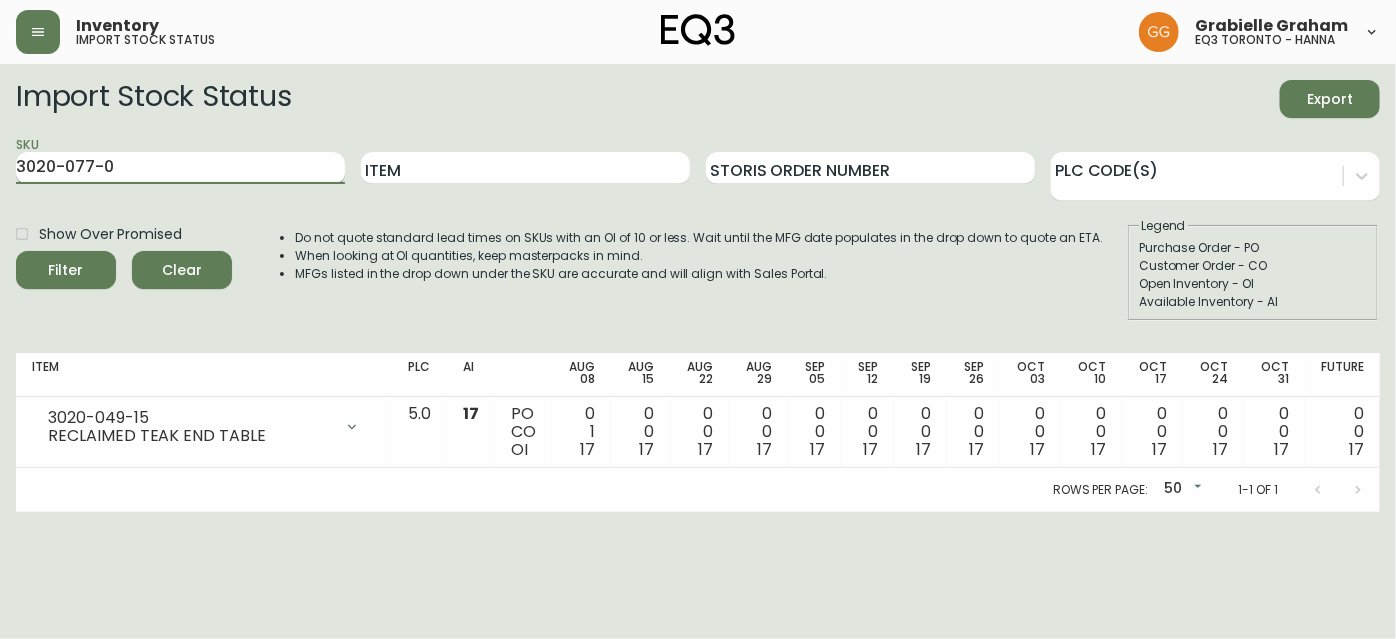 click on "Filter" at bounding box center (66, 270) 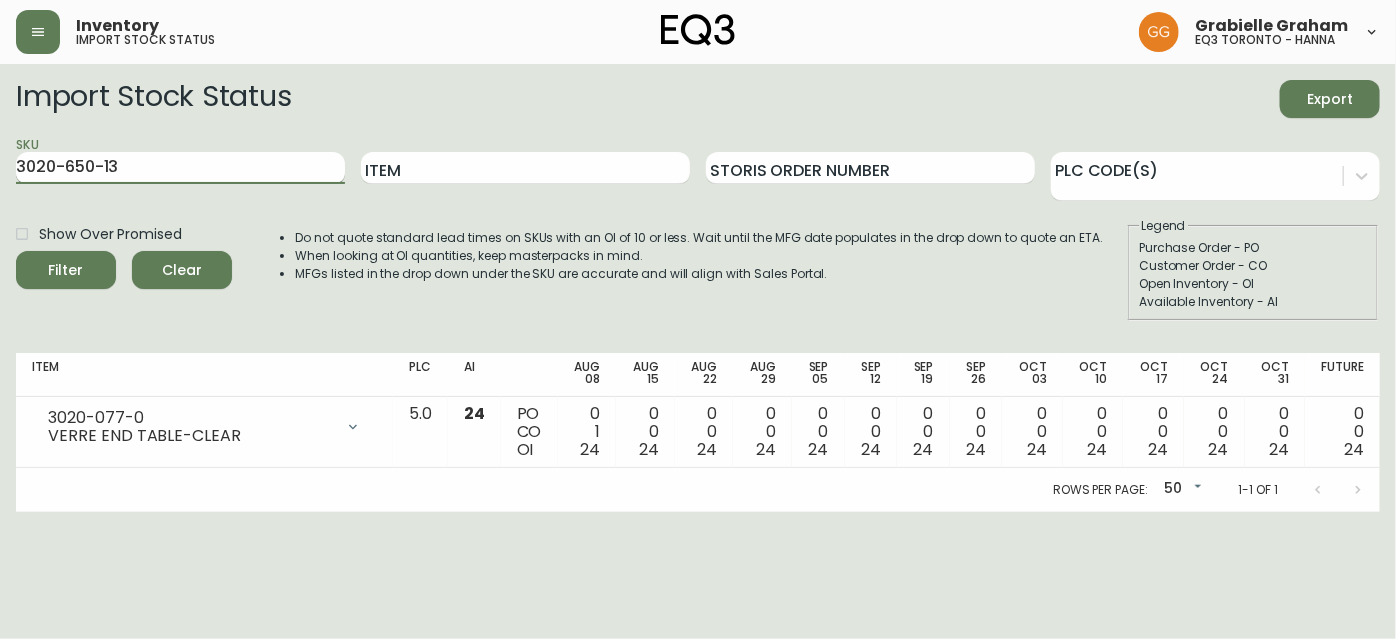 click on "Filter" at bounding box center (66, 270) 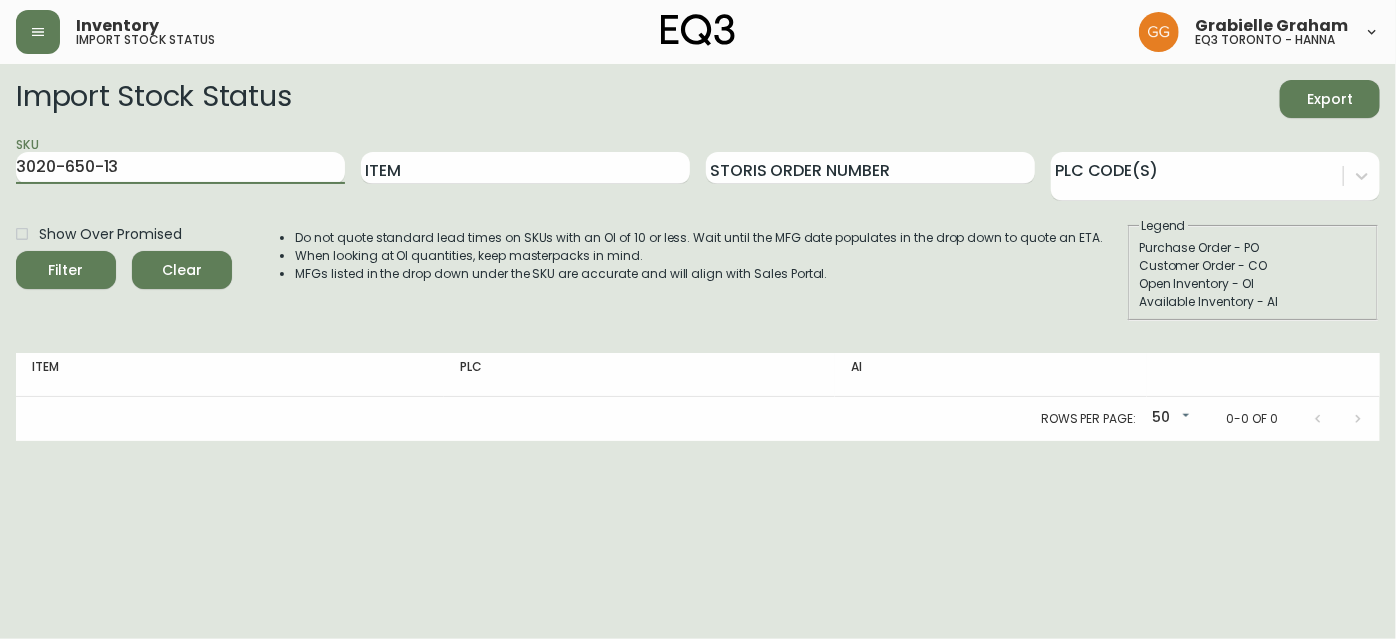 click on "Filter" at bounding box center [66, 270] 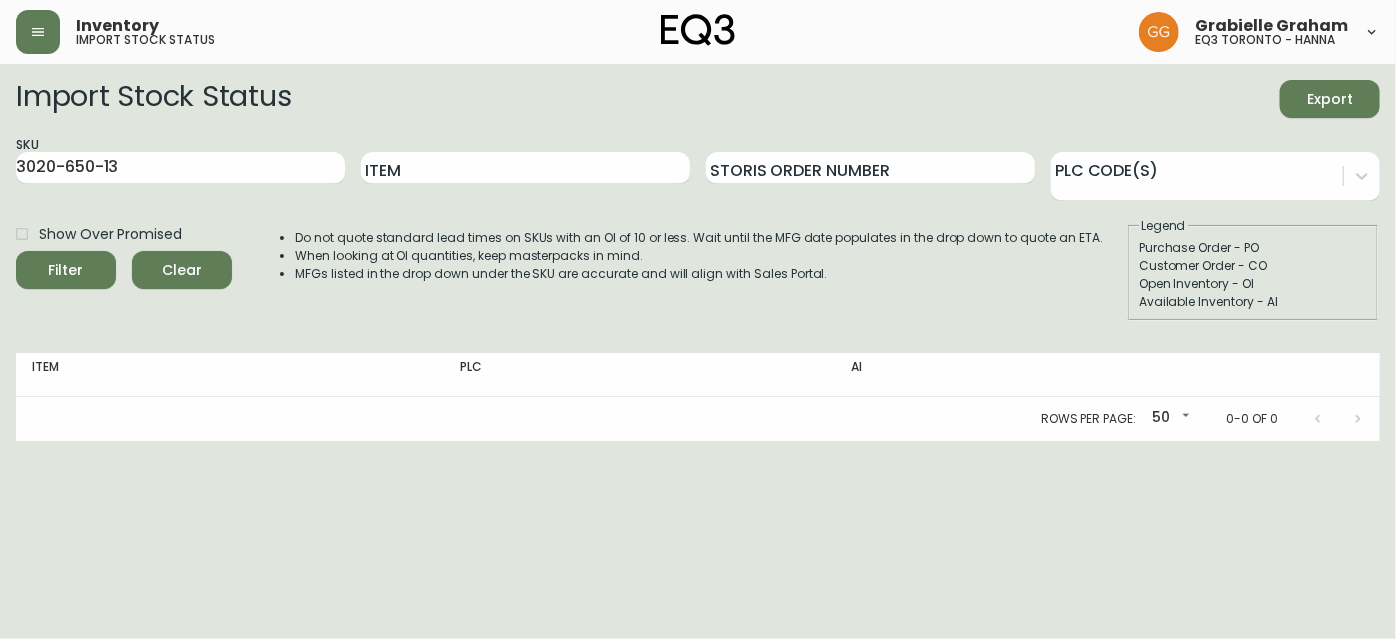 click on "Import Stock Status Export SKU [PRODUCT_CODE] Item Storis Order Number PLC Code(s) Show Over Promised Filter Clear Do not quote standard lead times on SKUs with an OI of 10 or less. Wait until the MFG date populates in the drop down to quote an ETA. When looking at OI quantities, keep masterpacks in mind. MFGs listed in the drop down under the SKU are accurate and will align with Sales Portal. Legend Purchase Order - PO Customer Order - CO Open Inventory - OI Available Inventory - AI" at bounding box center [698, 208] 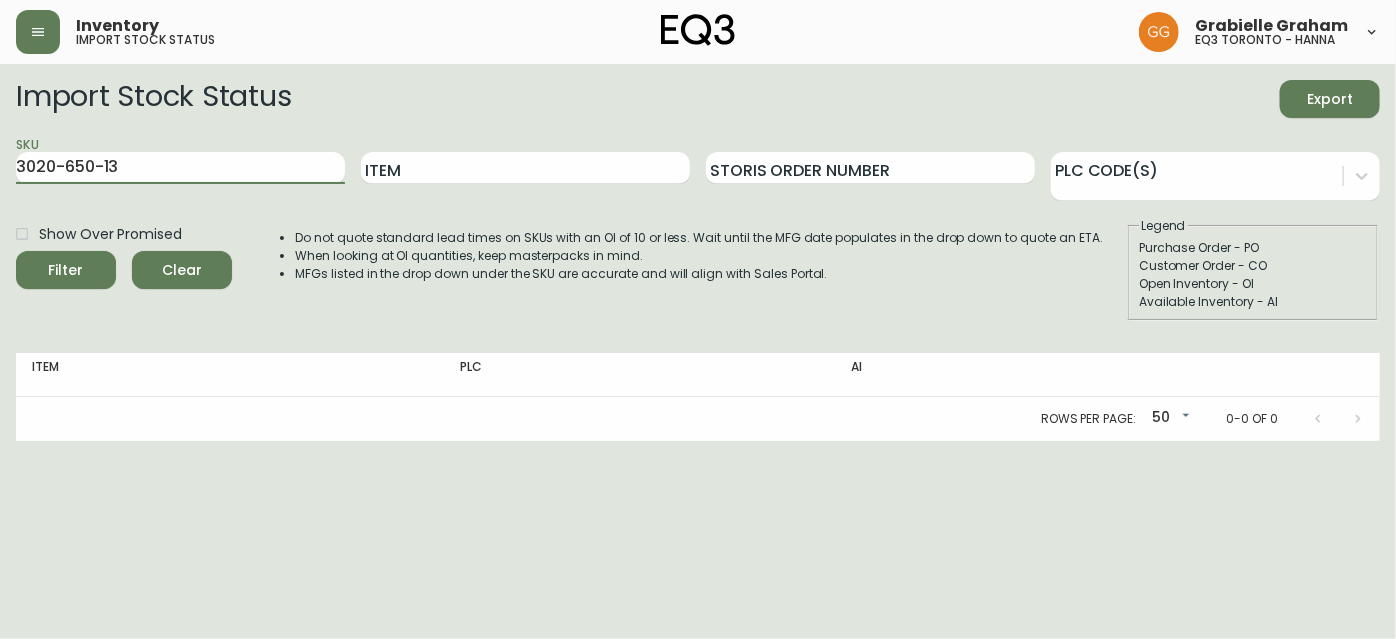 drag, startPoint x: 158, startPoint y: 169, endPoint x: 0, endPoint y: 159, distance: 158.31615 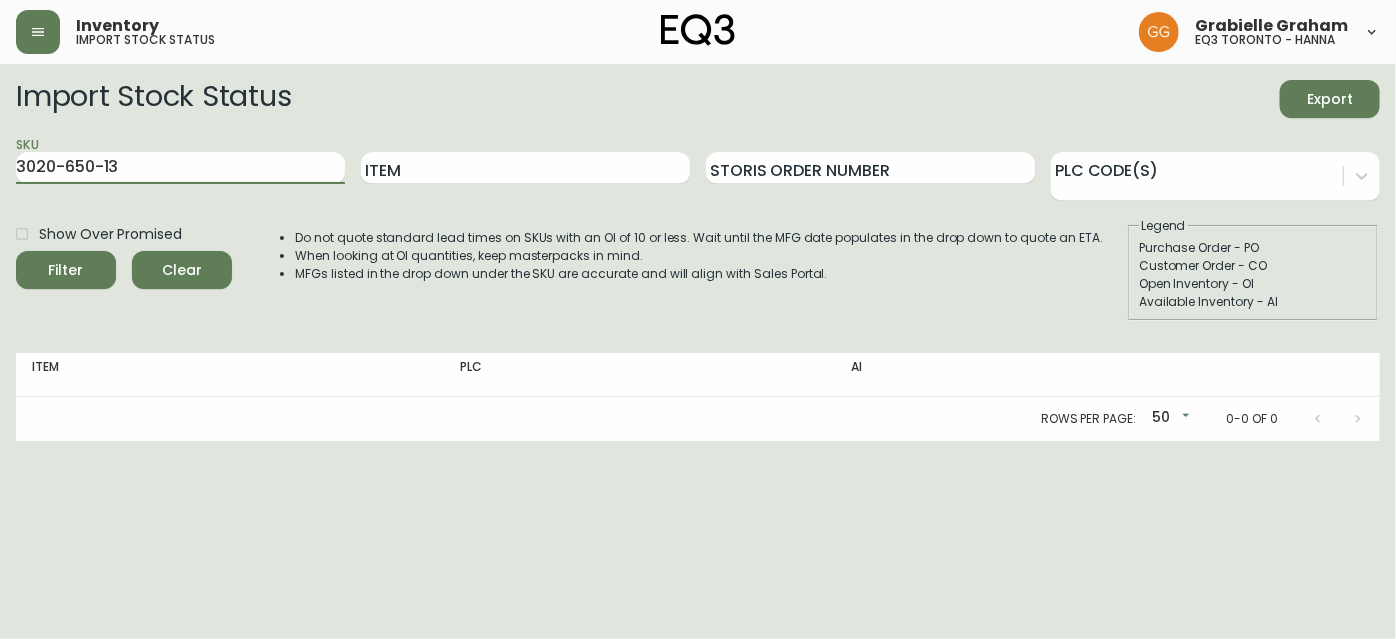 click on "Import Stock Status Export SKU [PRODUCT_CODE] Item Storis Order Number PLC Code(s) Show Over Promised Filter Clear Do not quote standard lead times on SKUs with an OI of 10 or less. Wait until the MFG date populates in the drop down to quote an ETA. When looking at OI quantities, keep masterpacks in mind. MFGs listed in the drop down under the SKU are accurate and will align with Sales Portal. Legend Purchase Order - PO Customer Order - CO Open Inventory - OI Available Inventory - AI Rows per page: 50 50 0-0 of 0" at bounding box center (698, 252) 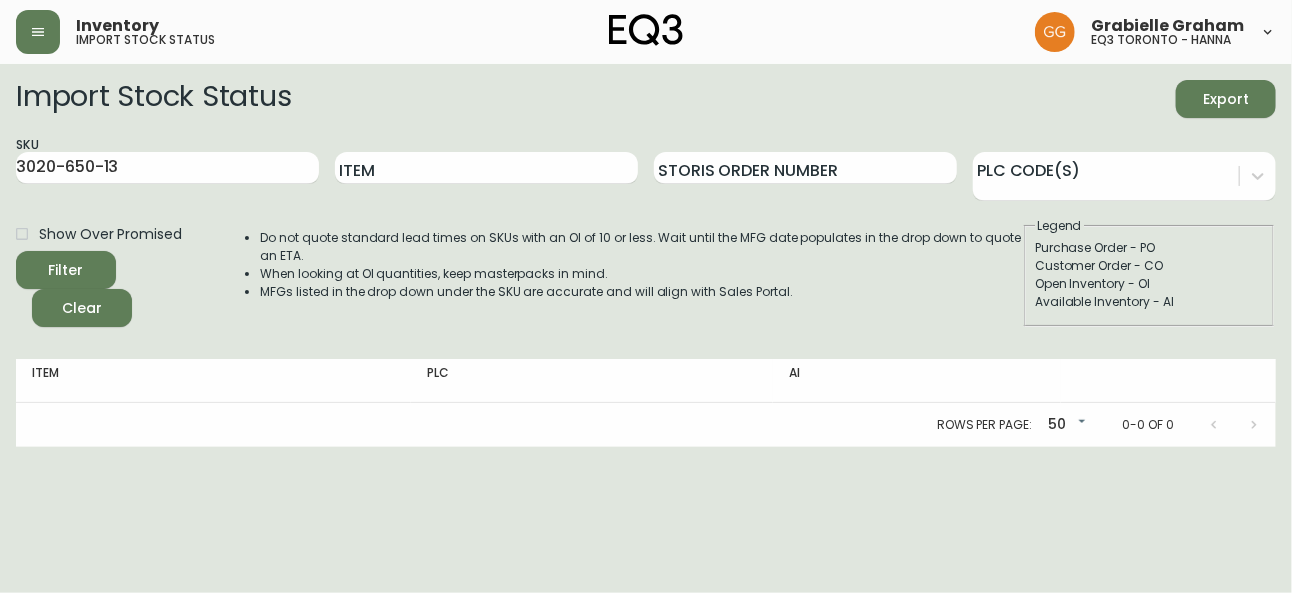click on "Inventory import stock status [PERSON_NAME] eq3 toronto - hanna" at bounding box center [646, 32] 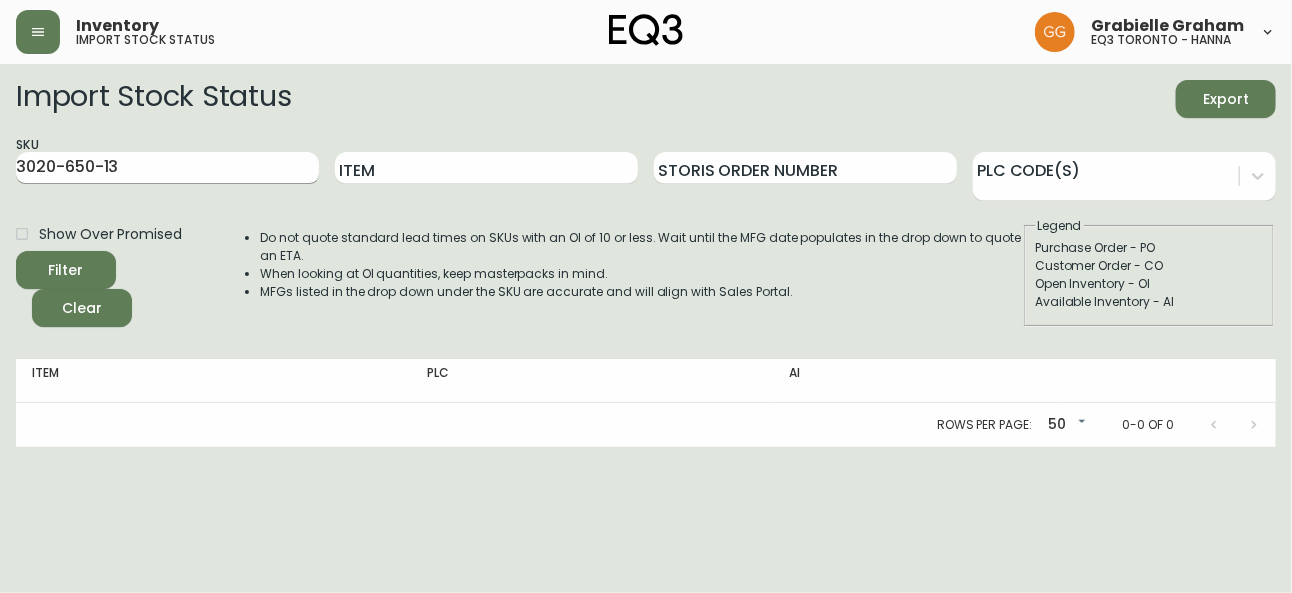 click on "3020-650-13" at bounding box center (167, 168) 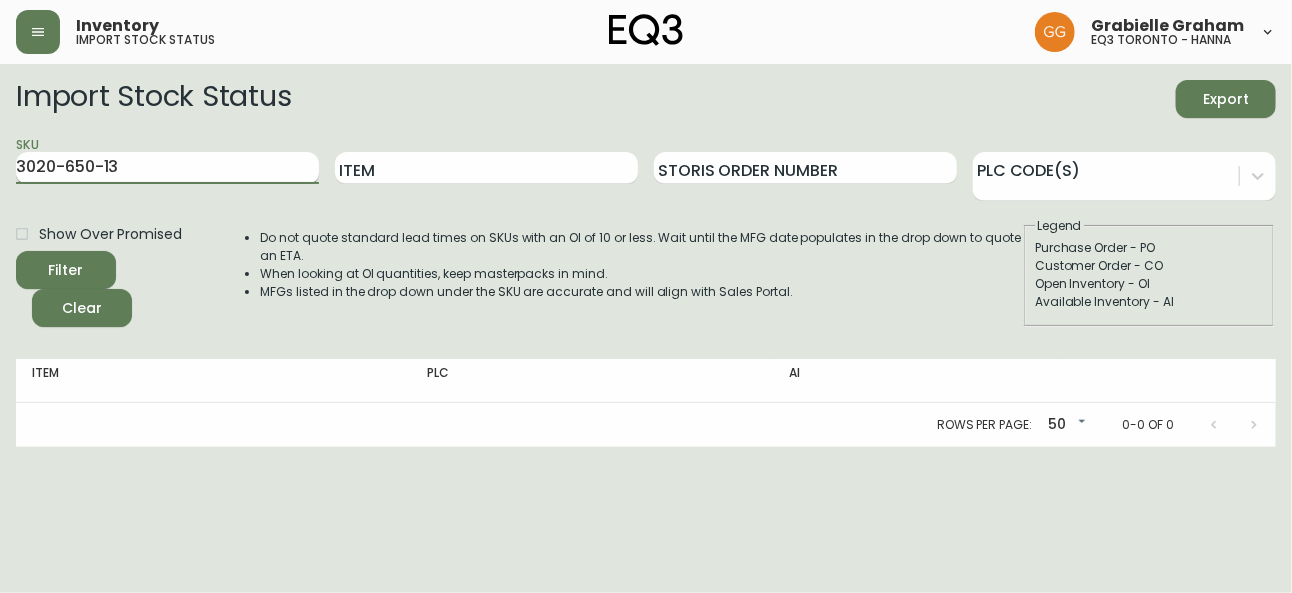 click on "3020-650-13" at bounding box center [167, 168] 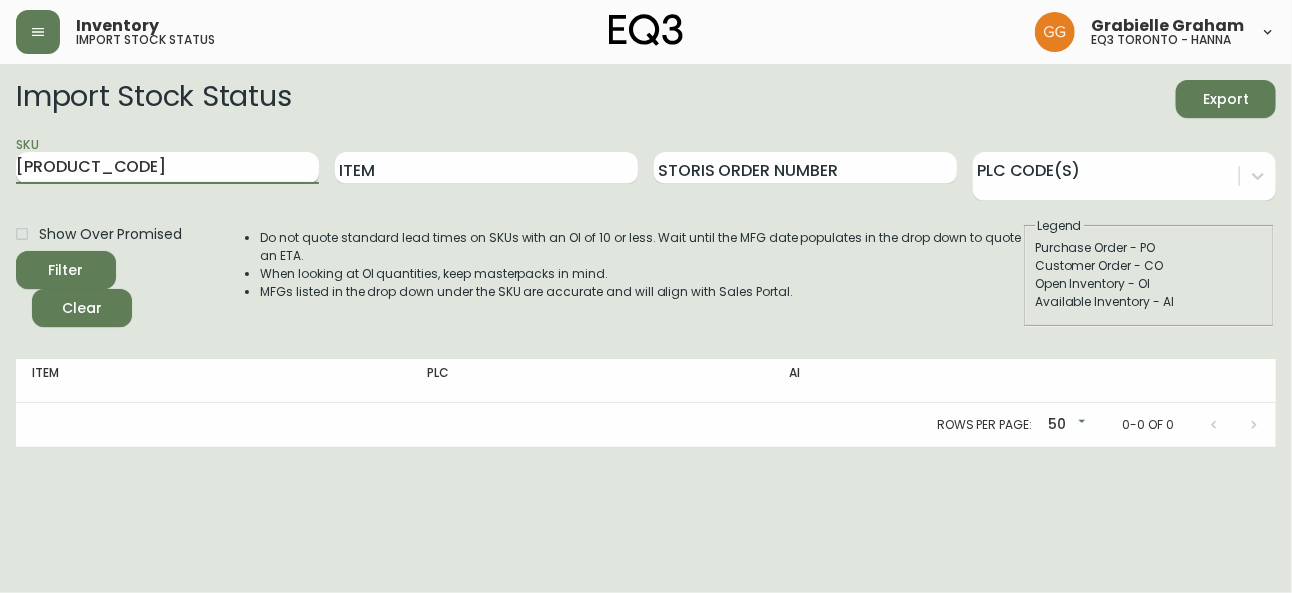 click on "Filter" at bounding box center [66, 270] 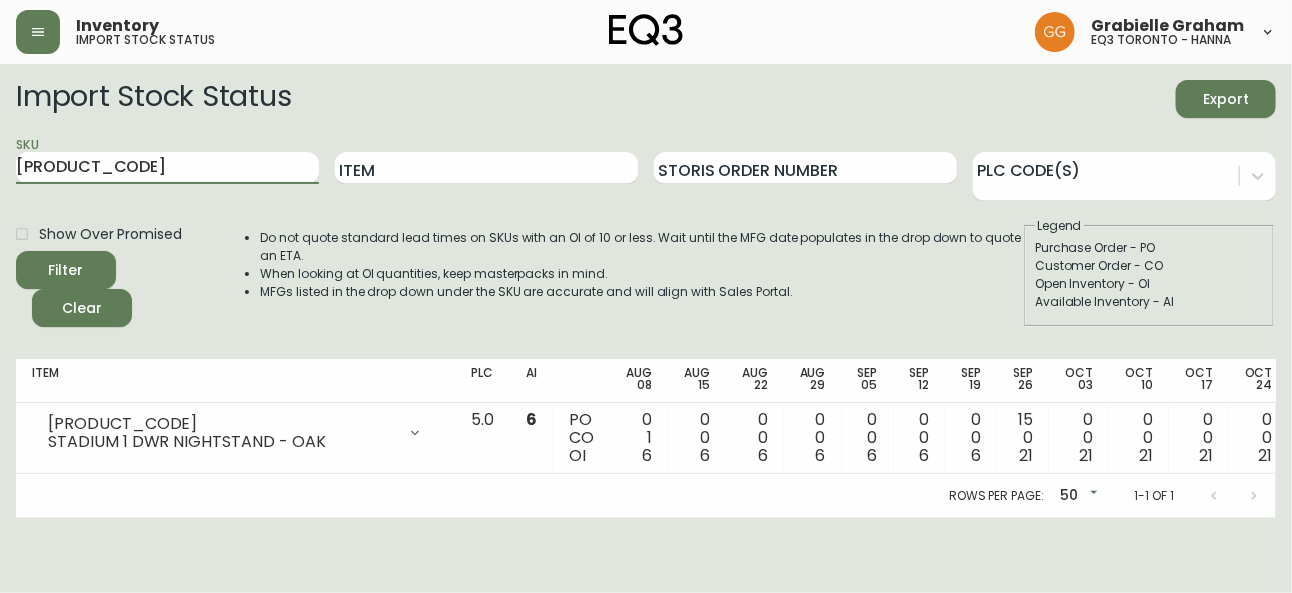 click on "Filter" at bounding box center [66, 270] 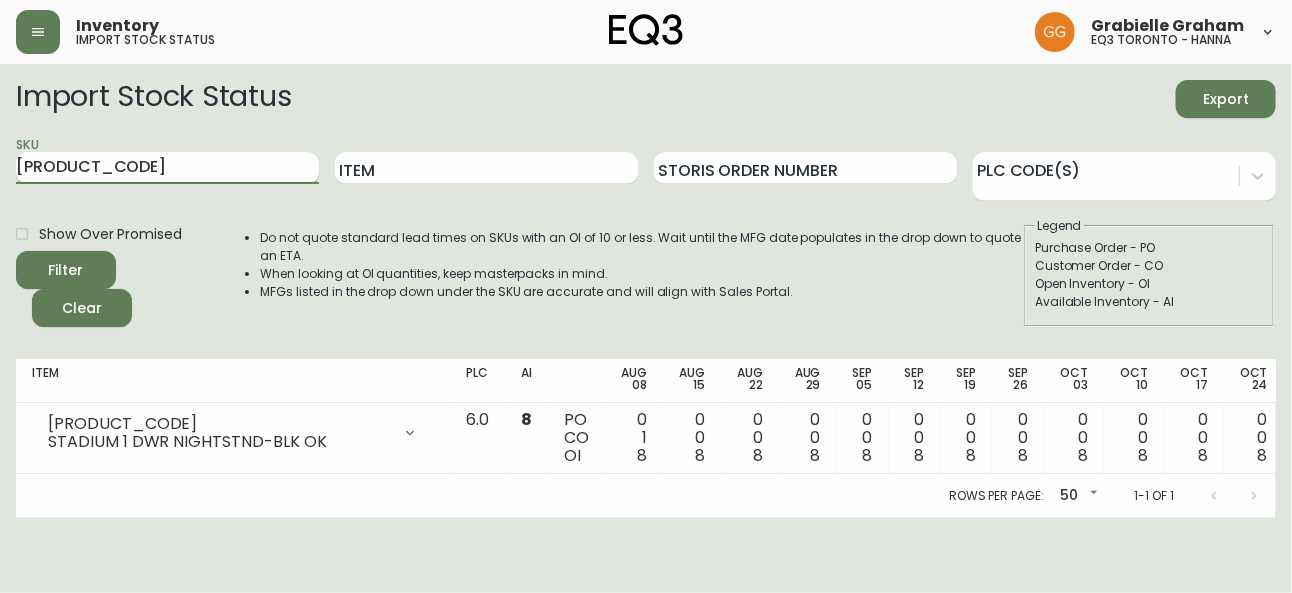 click on "[PRODUCT_CODE]" at bounding box center (167, 168) 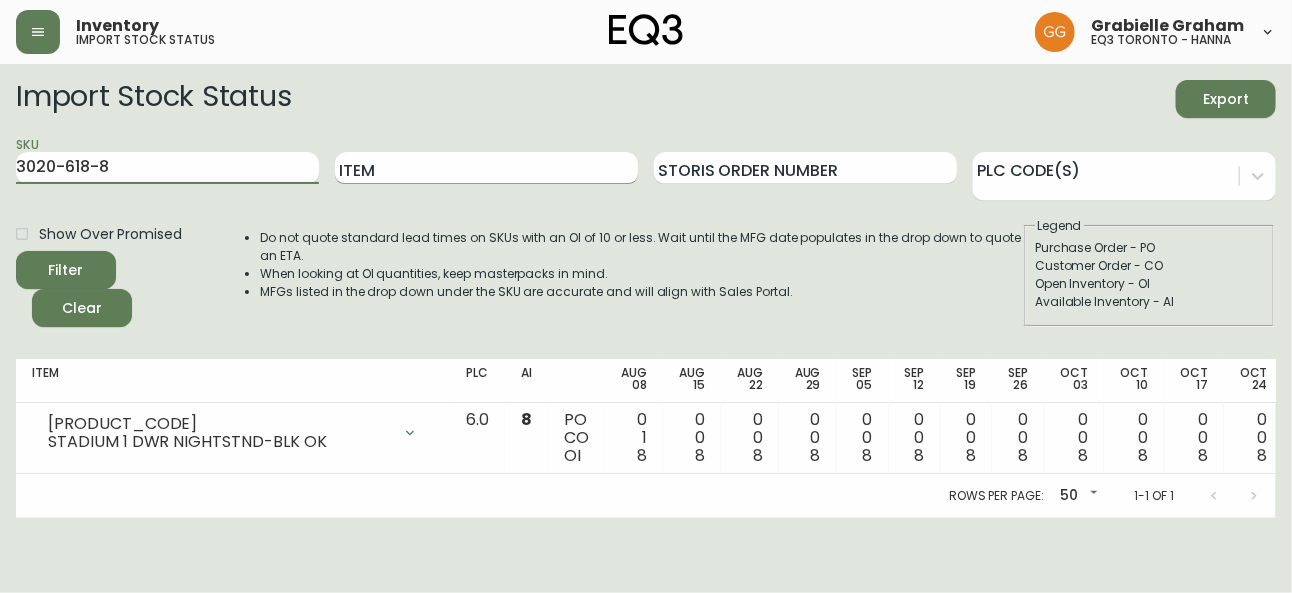 click on "Filter" at bounding box center (66, 270) 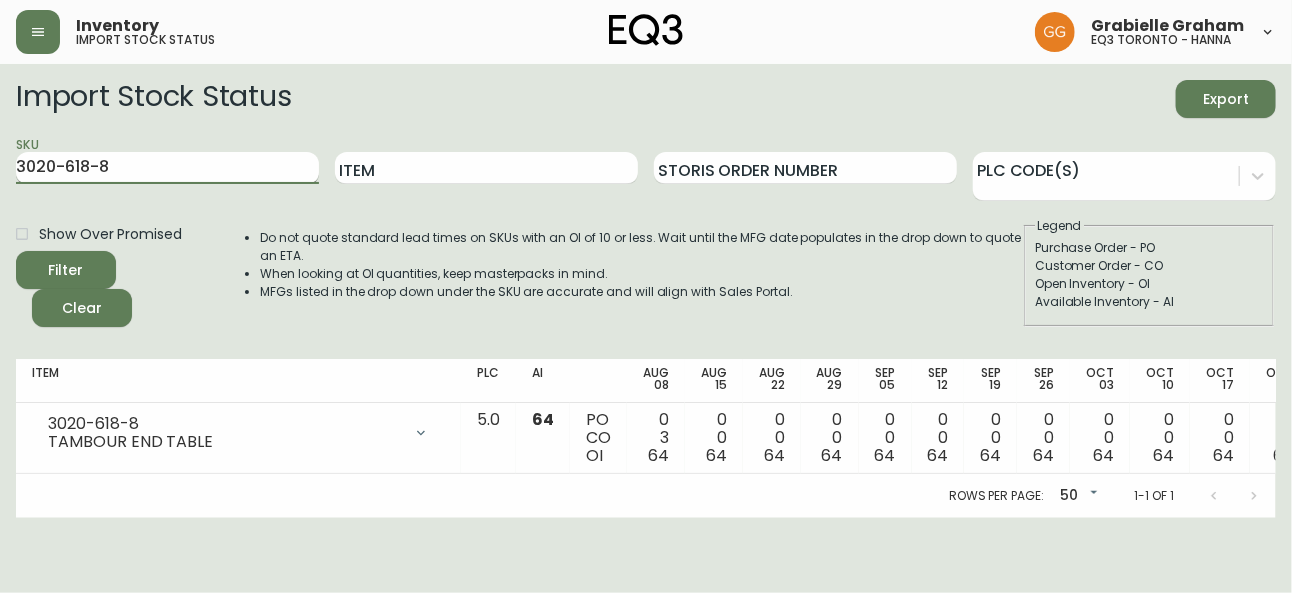 click on "3020-618-8" at bounding box center (167, 168) 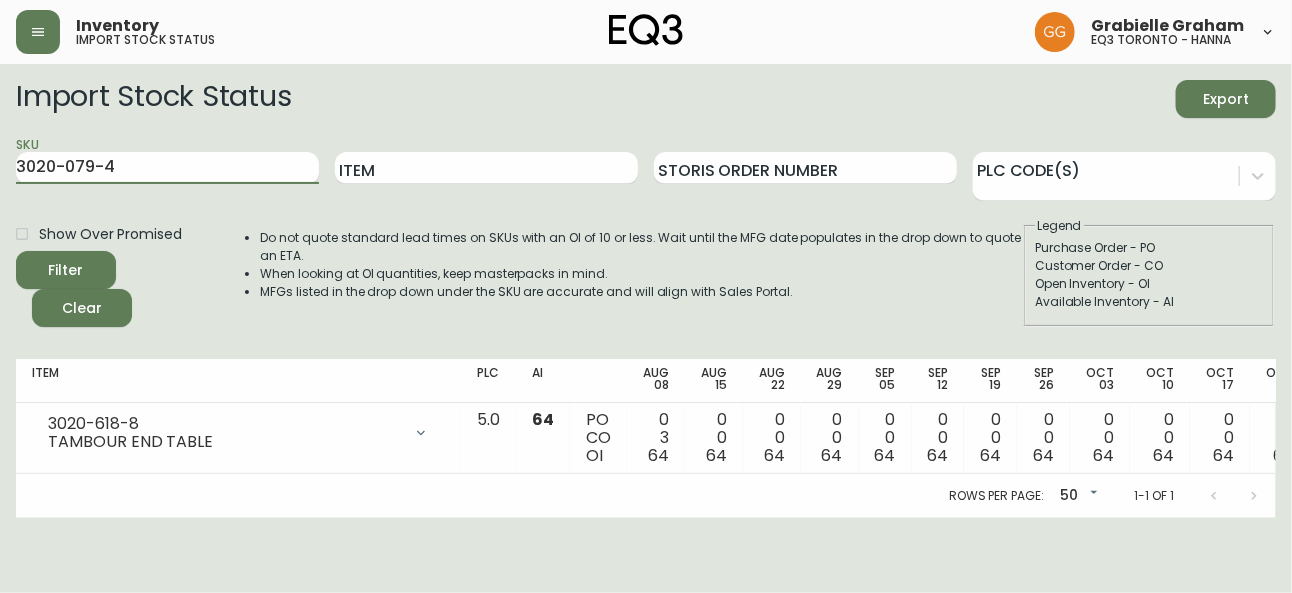 click on "Filter" at bounding box center (66, 270) 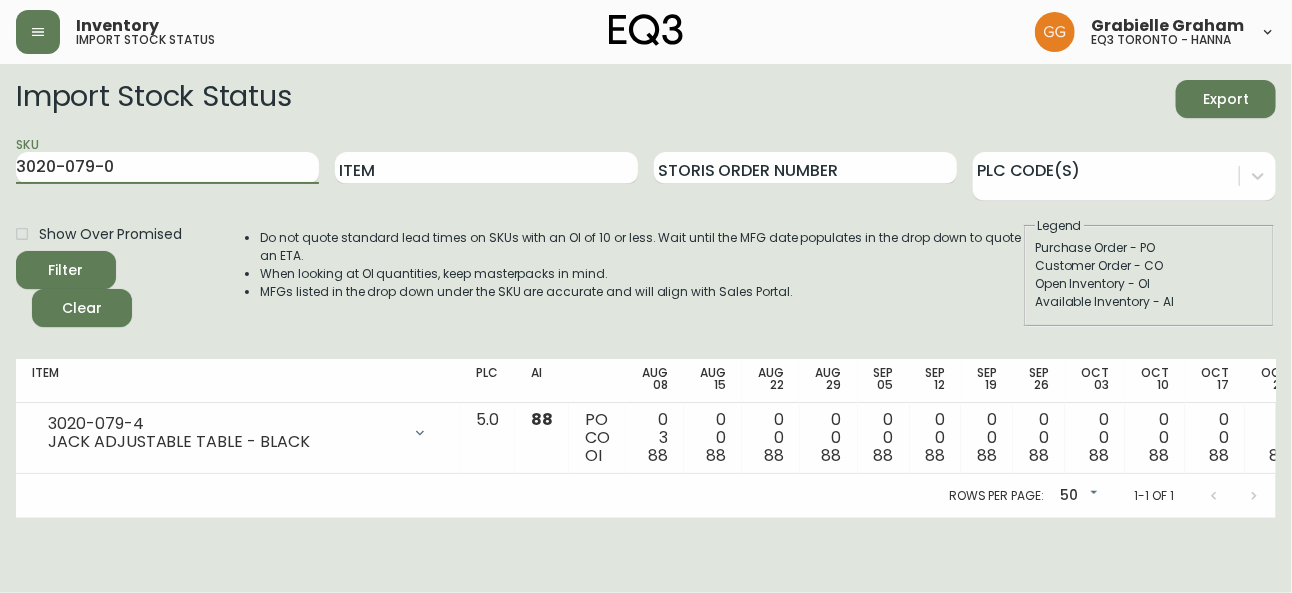 click on "Filter" at bounding box center (66, 270) 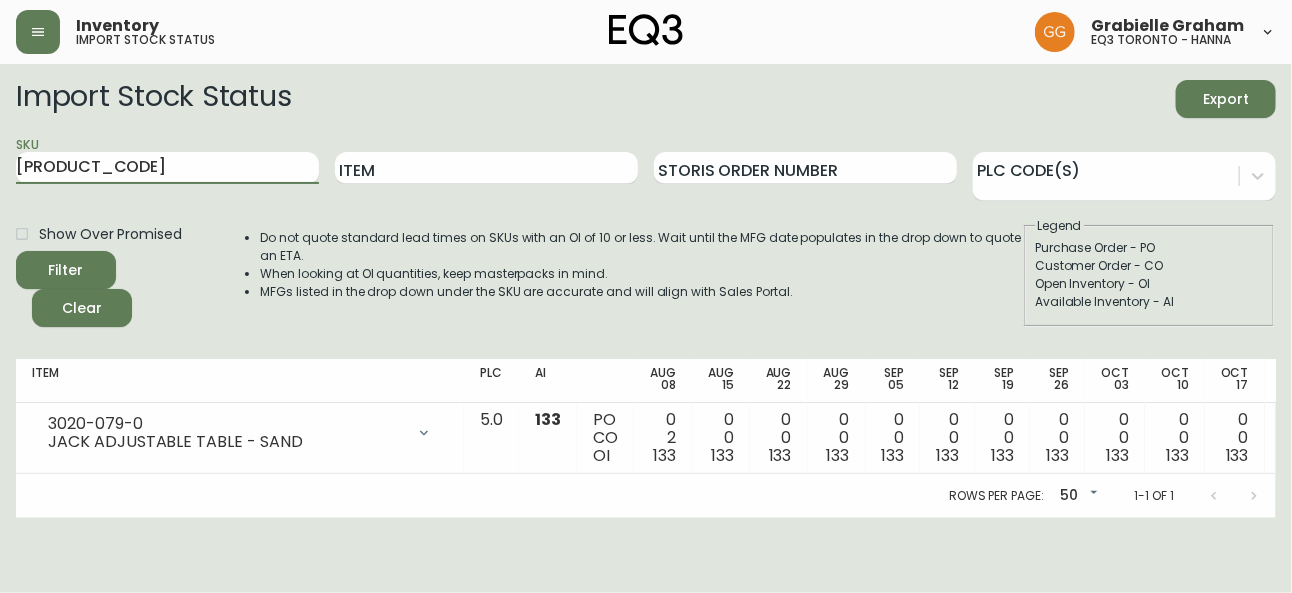 type on "[PRODUCT_CODE]" 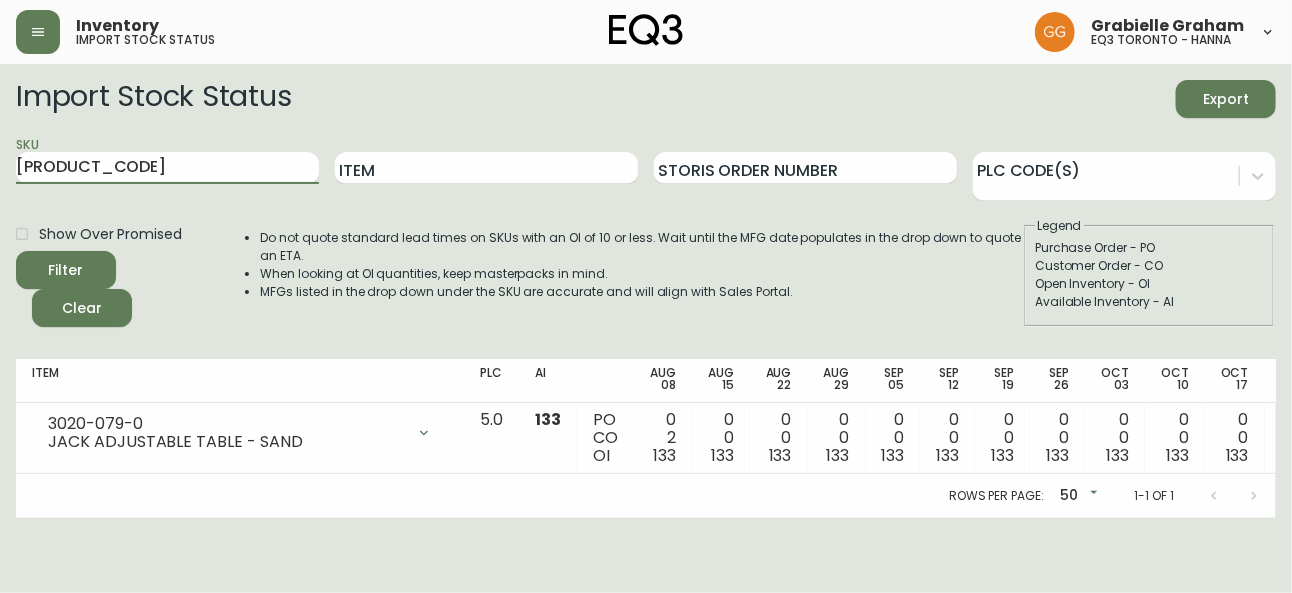click on "Filter" at bounding box center [66, 270] 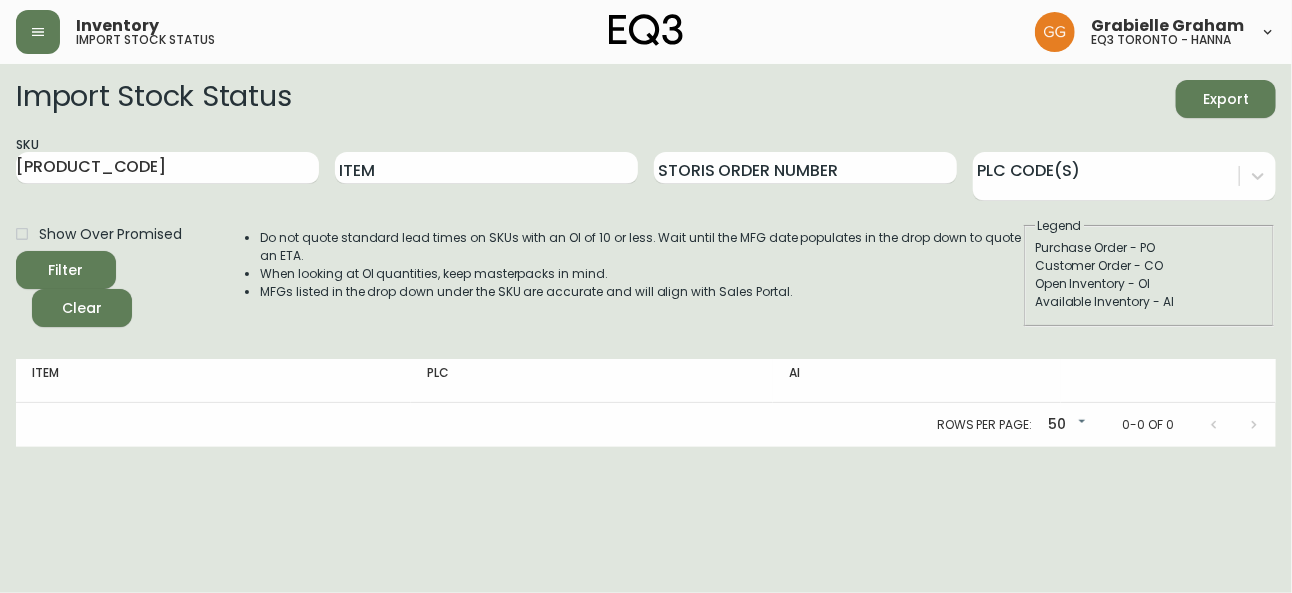 drag, startPoint x: 7, startPoint y: 74, endPoint x: 8, endPoint y: 49, distance: 25.019993 